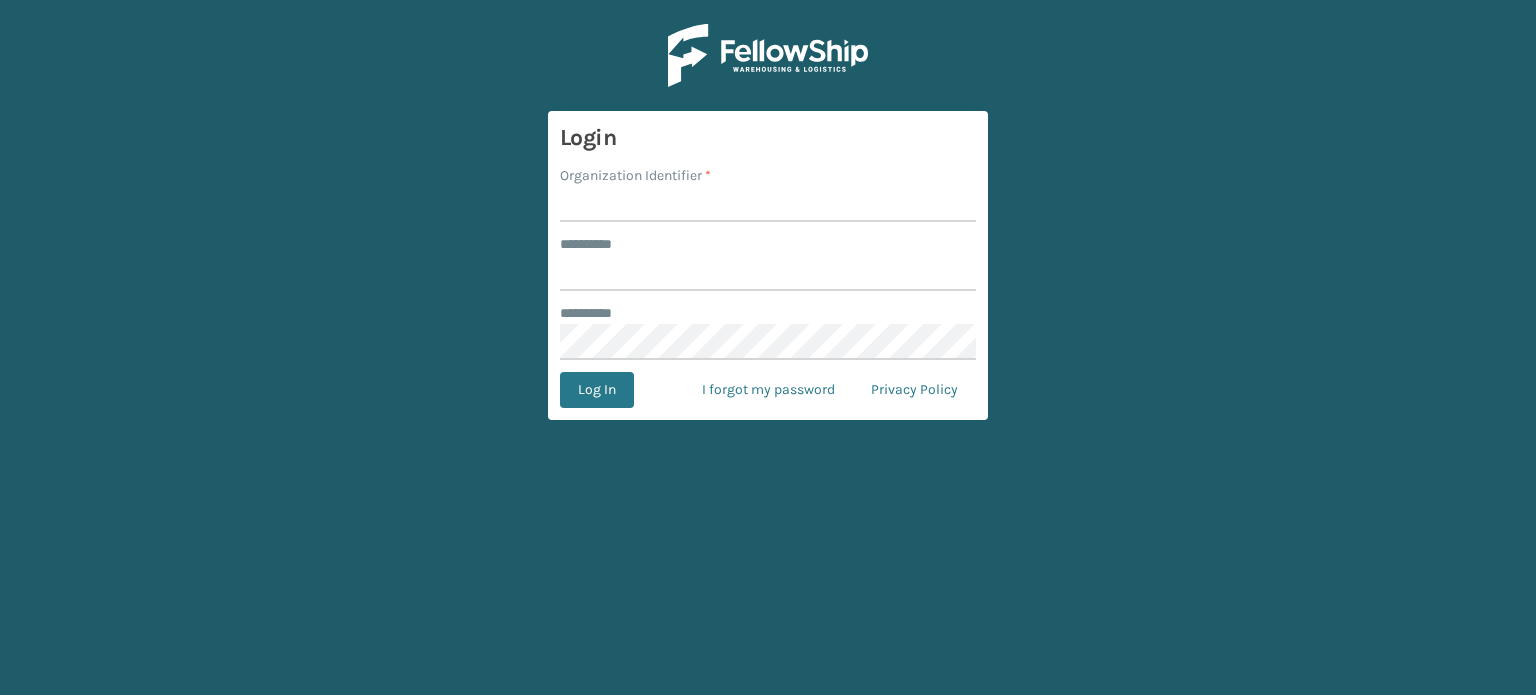 scroll, scrollTop: 0, scrollLeft: 0, axis: both 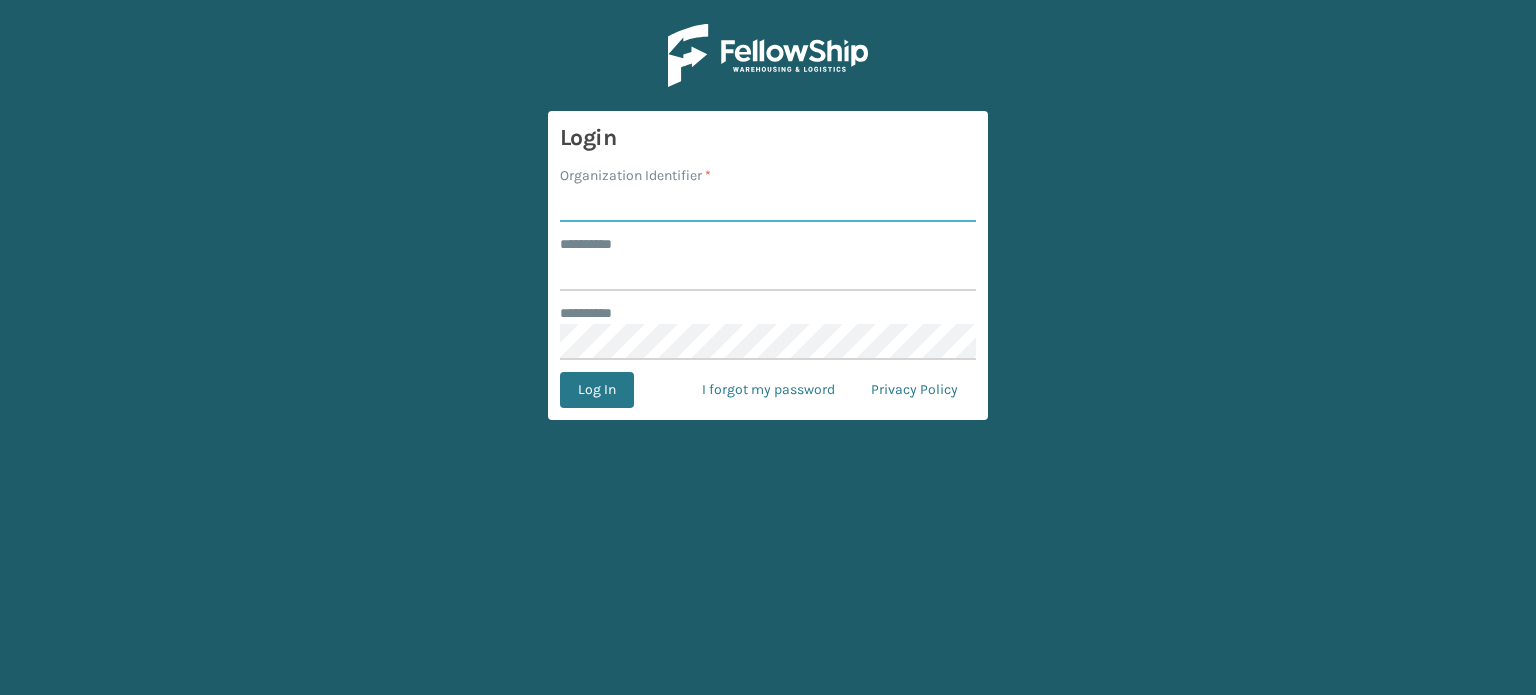 click on "Organization Identifier   *" at bounding box center [768, 204] 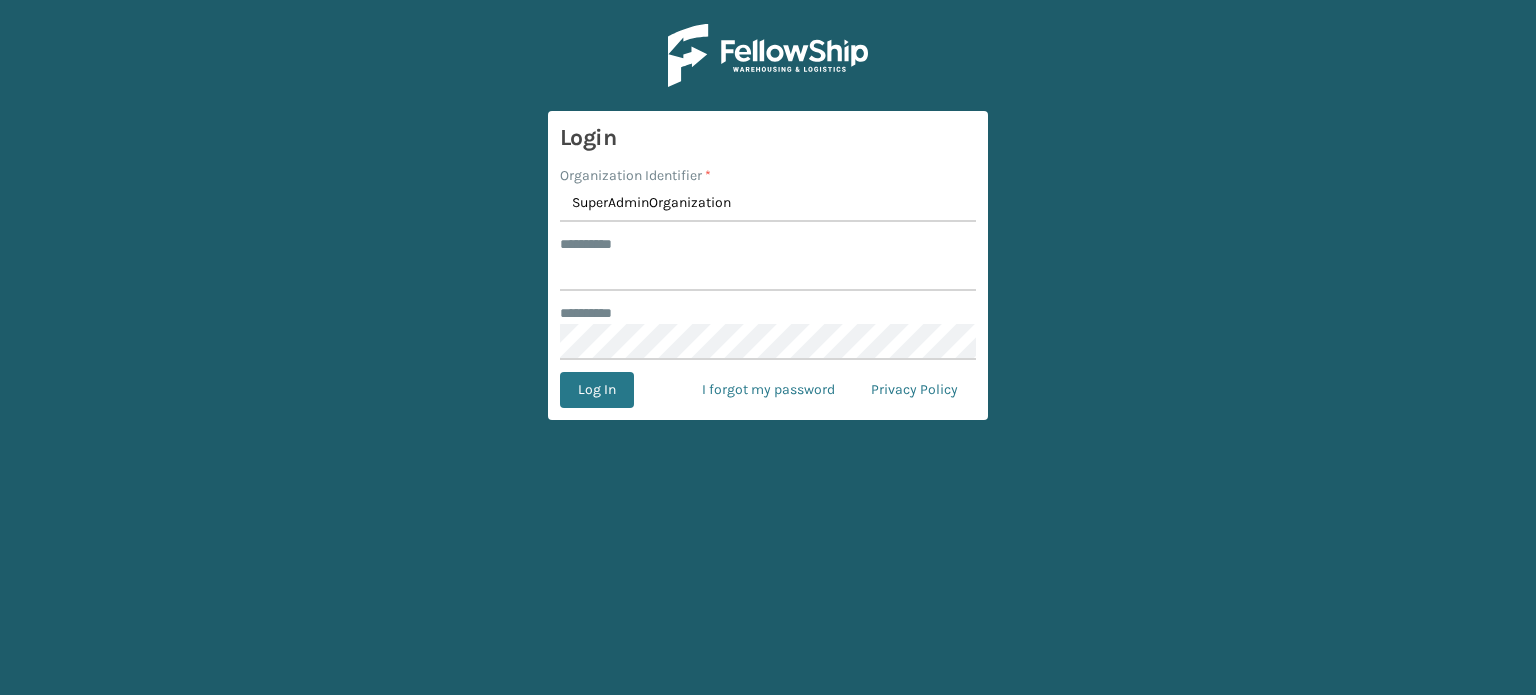 click on "********   *" at bounding box center (768, 244) 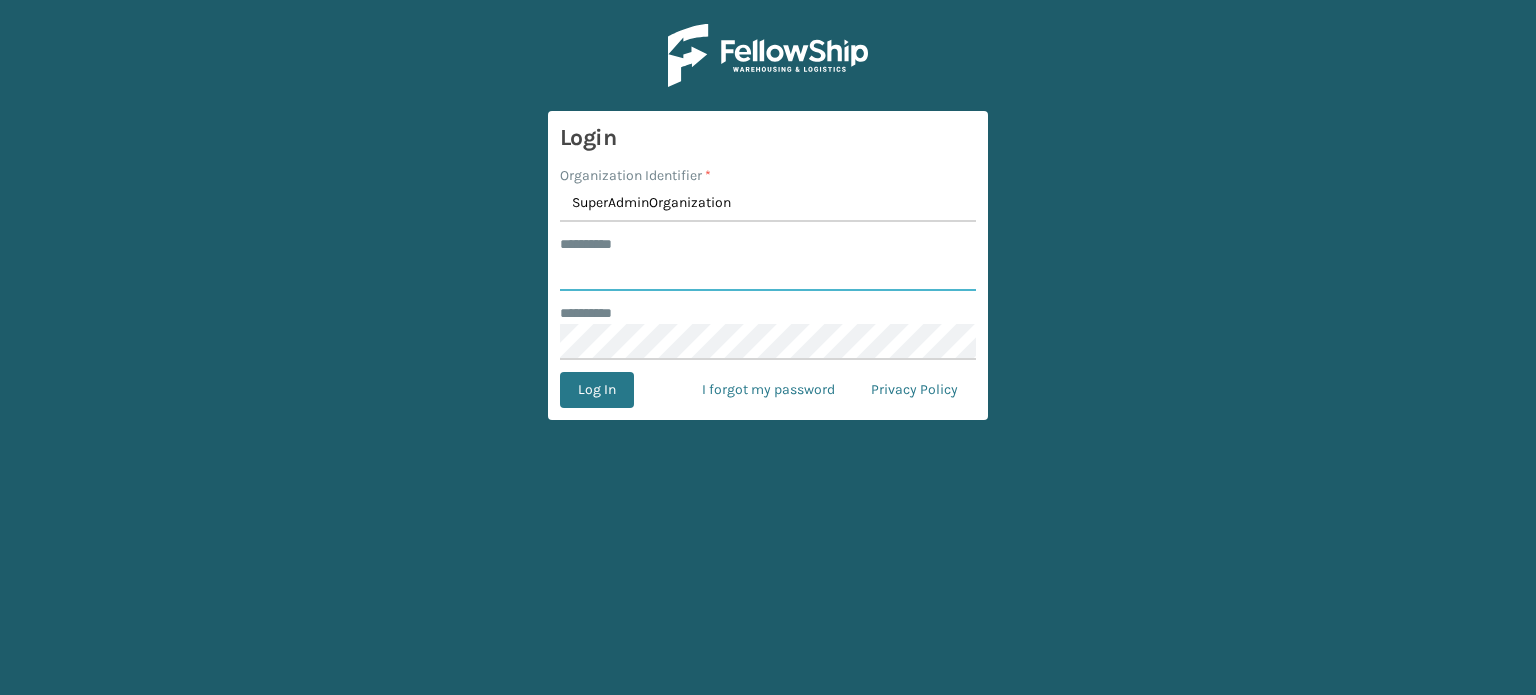 click on "********   *" at bounding box center (768, 273) 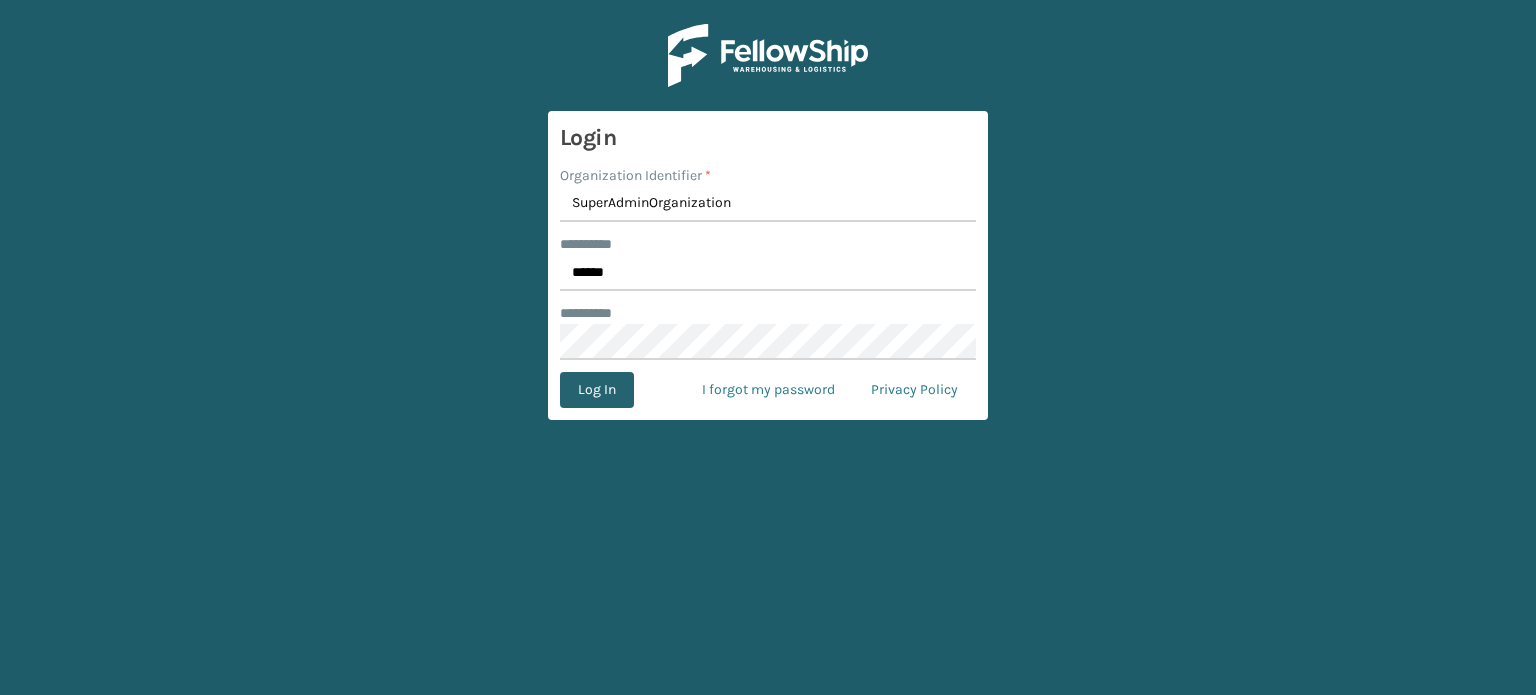 click on "Log In" at bounding box center (597, 390) 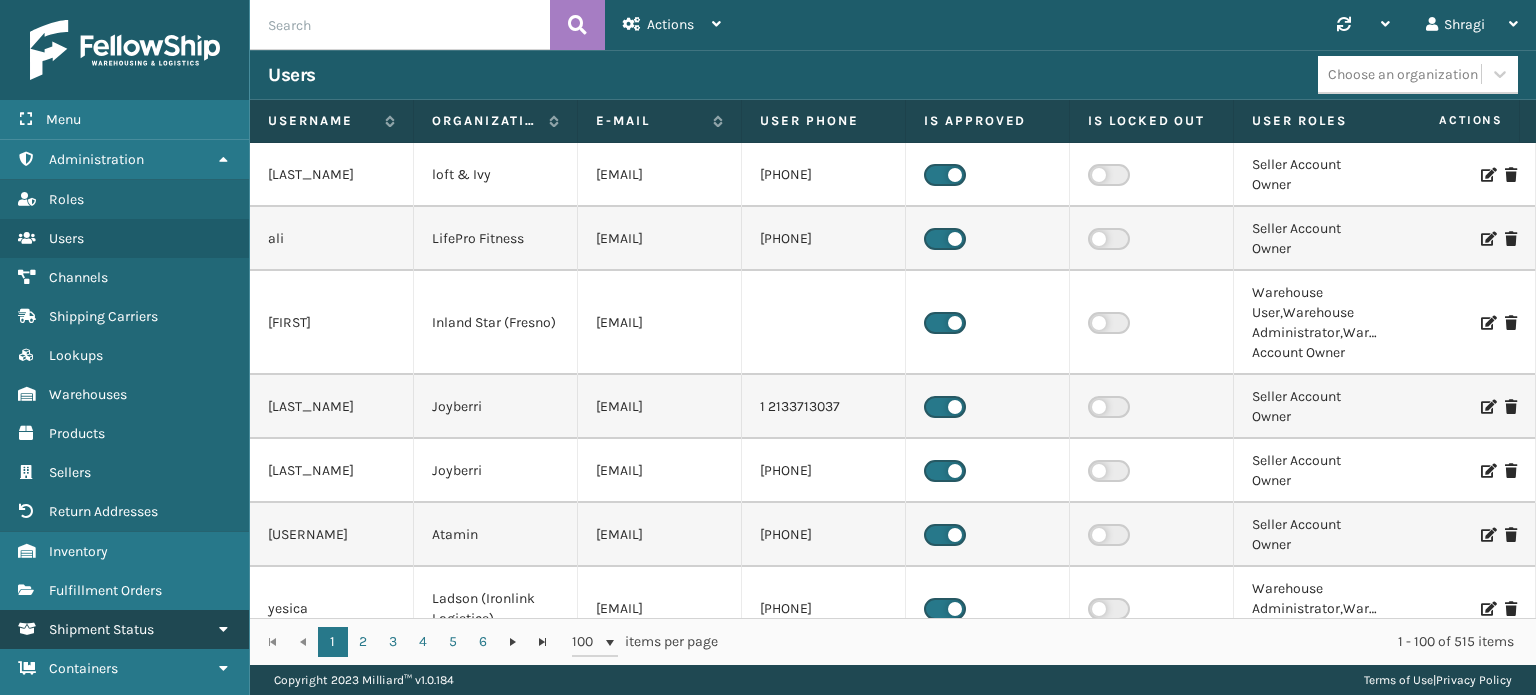 click on "Shipment Status" at bounding box center [124, 629] 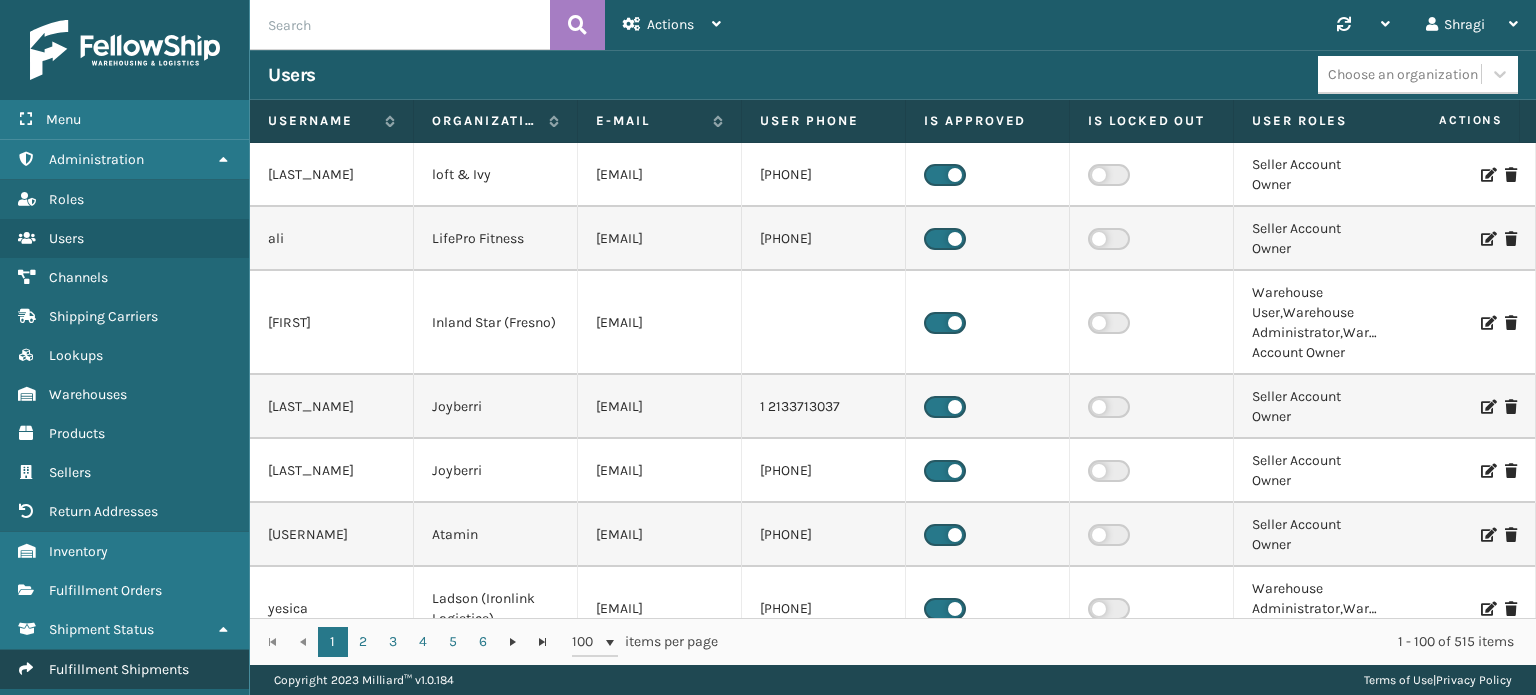 click on "Fulfillment Shipments" at bounding box center [124, 669] 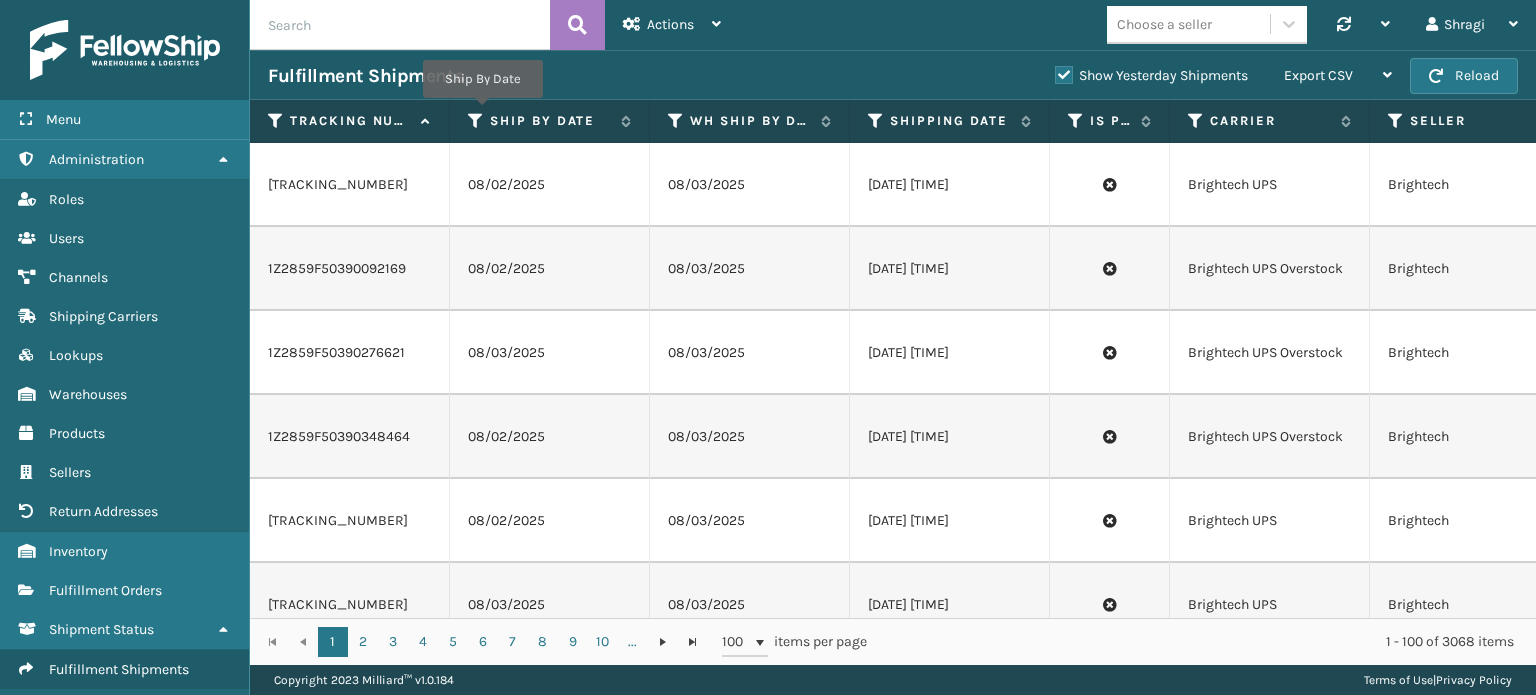 click on "Ship By Date" at bounding box center (550, 121) 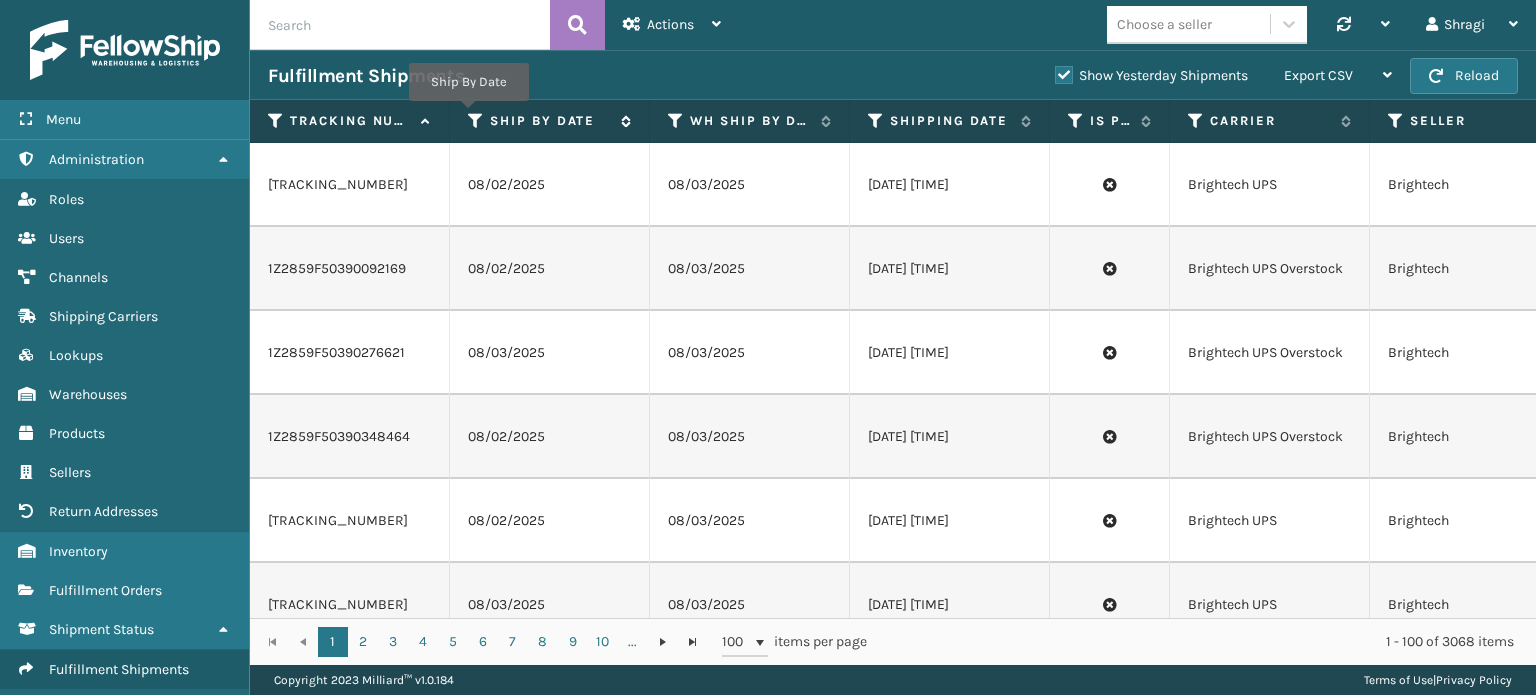 click at bounding box center [476, 121] 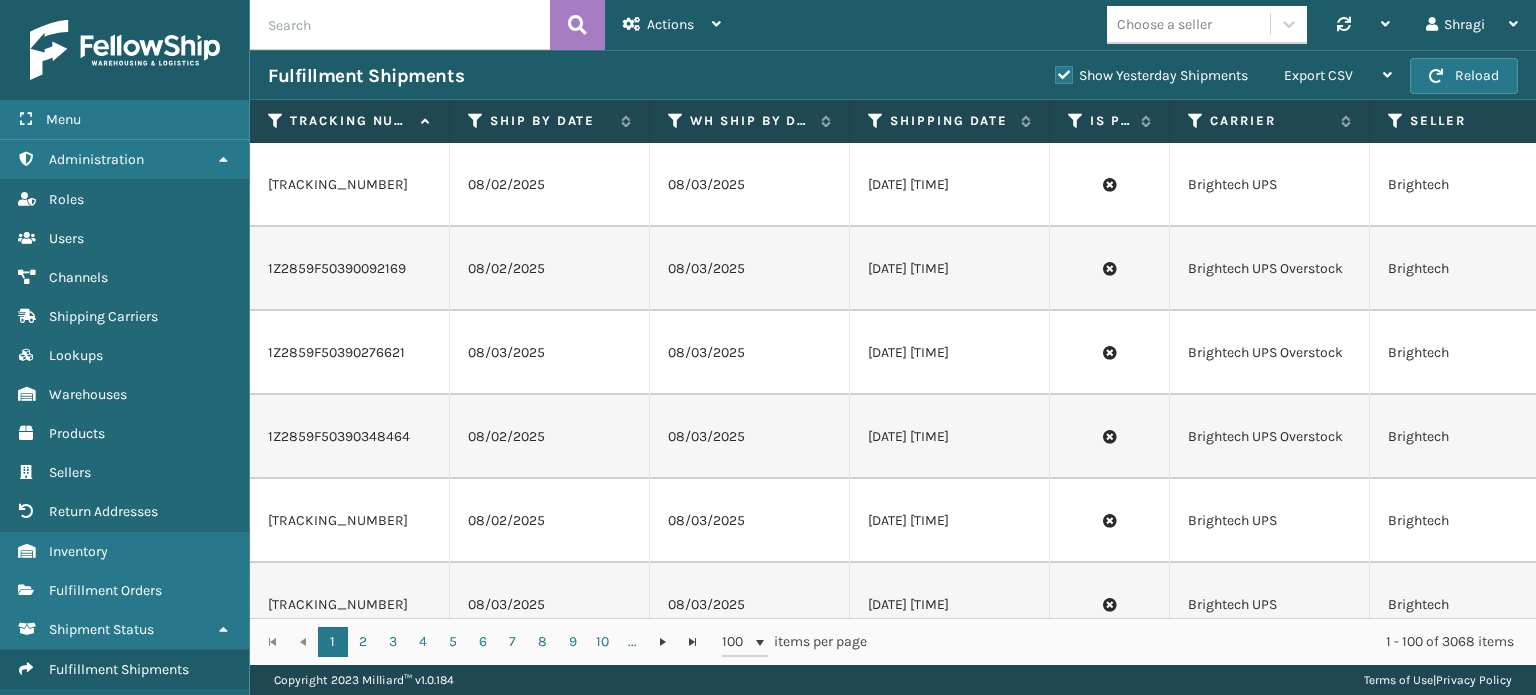 click on "Fulfillment Shipments" at bounding box center [652, 76] 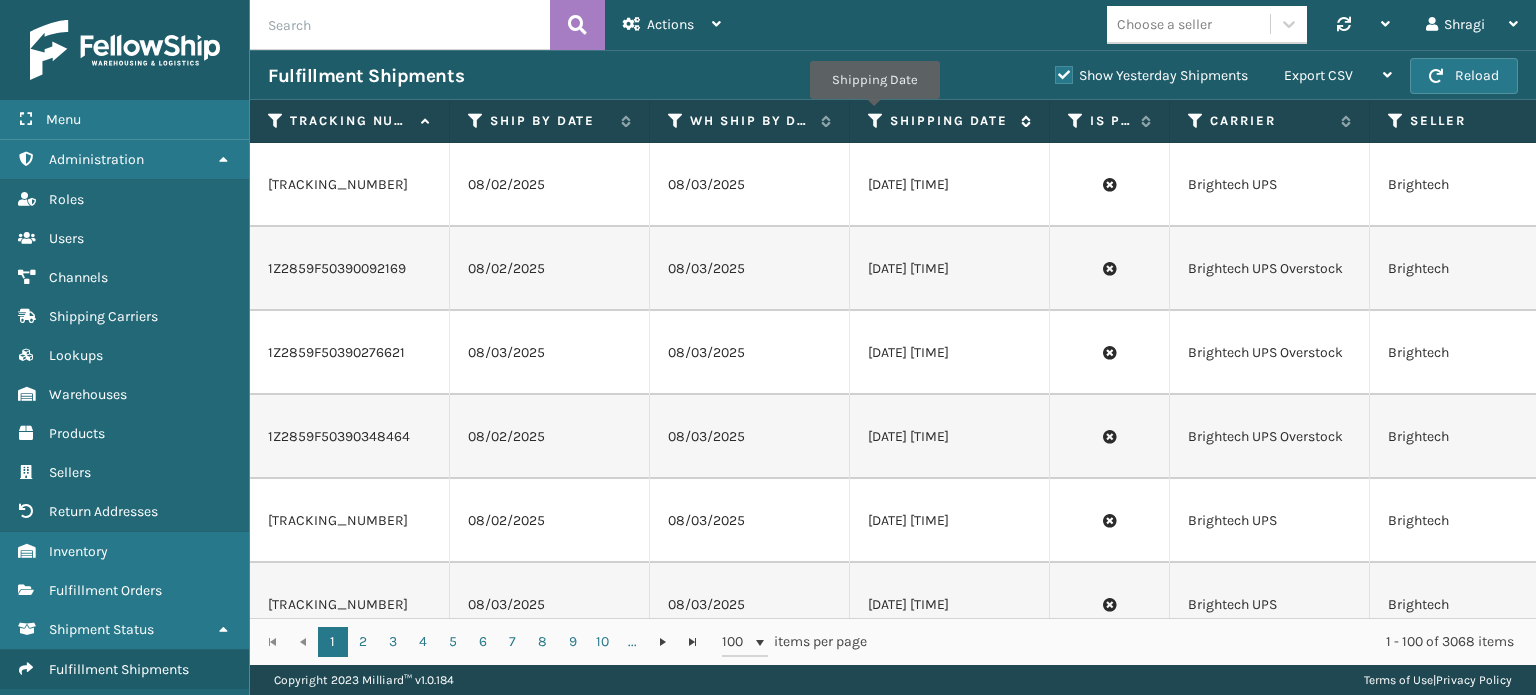 click at bounding box center [876, 121] 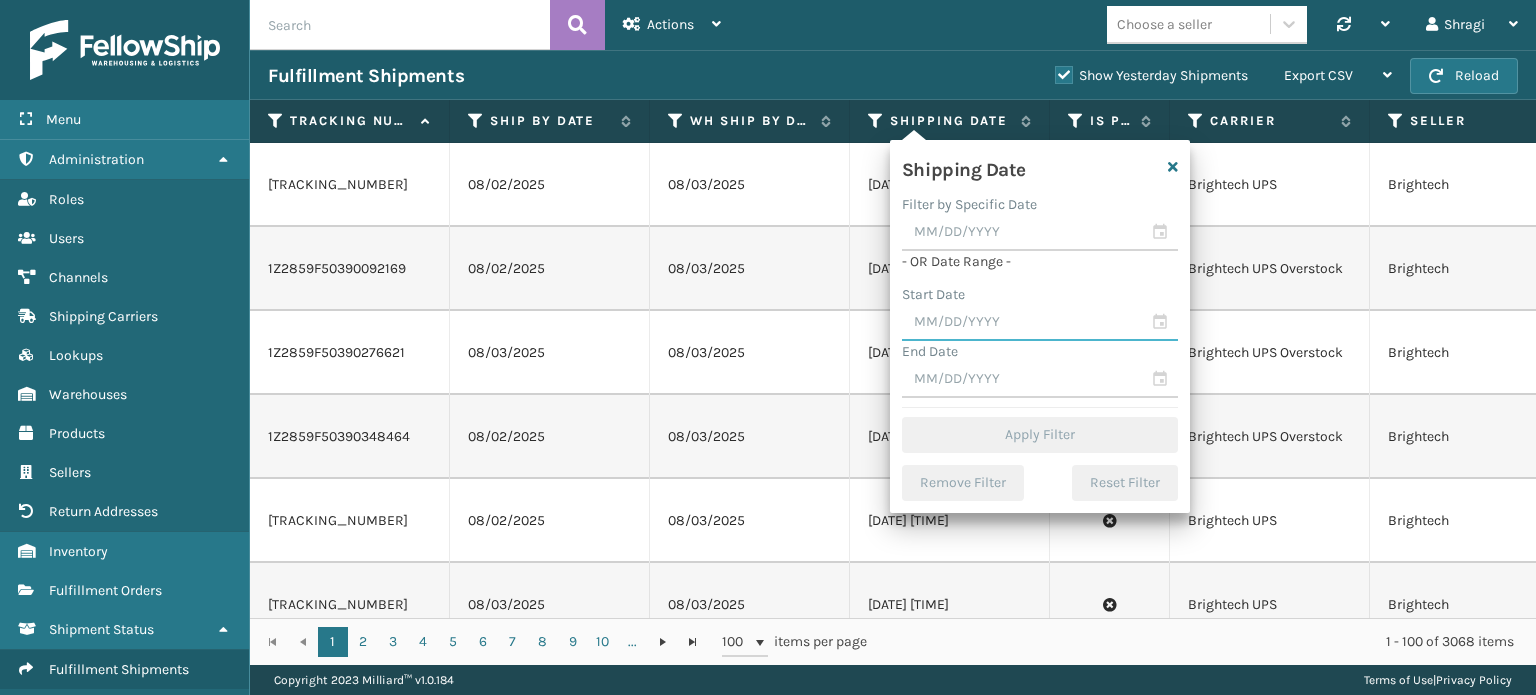 click at bounding box center [1040, 323] 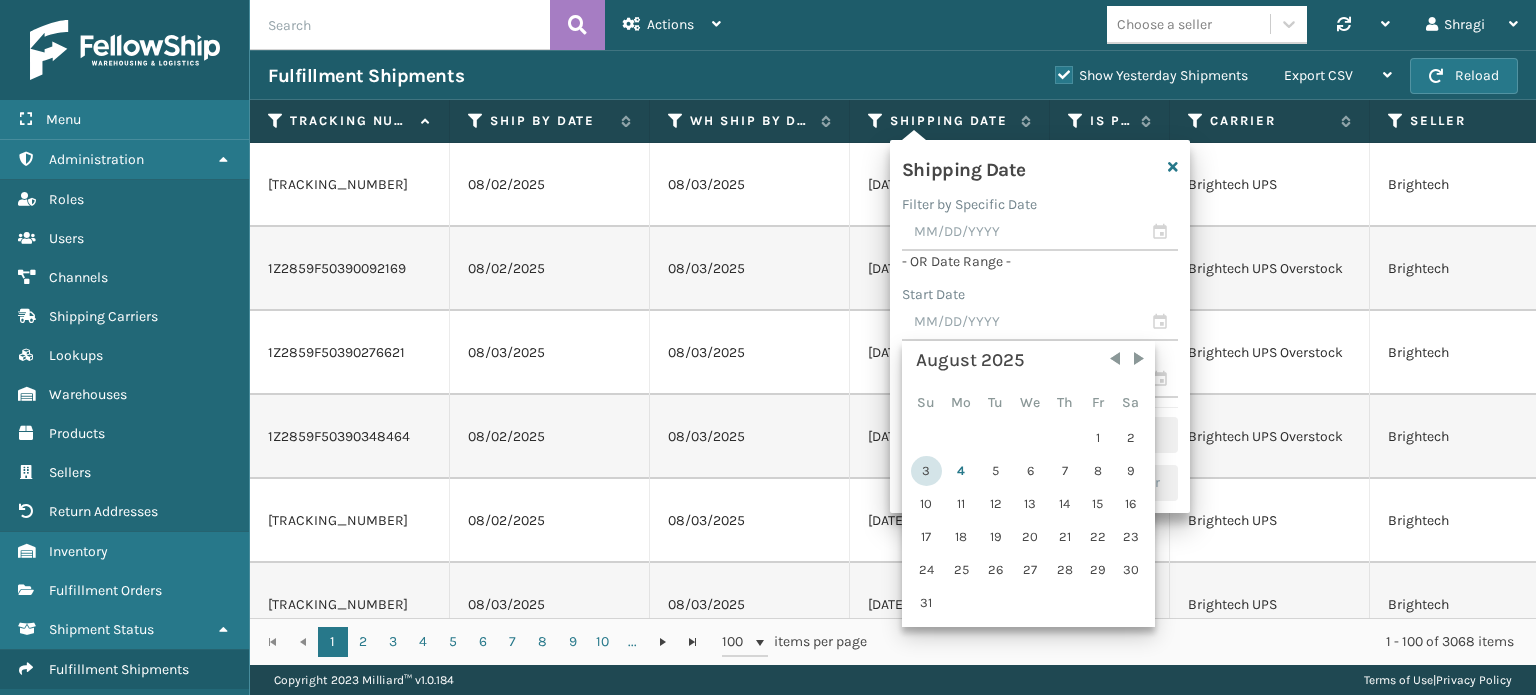click on "3" at bounding box center (926, 471) 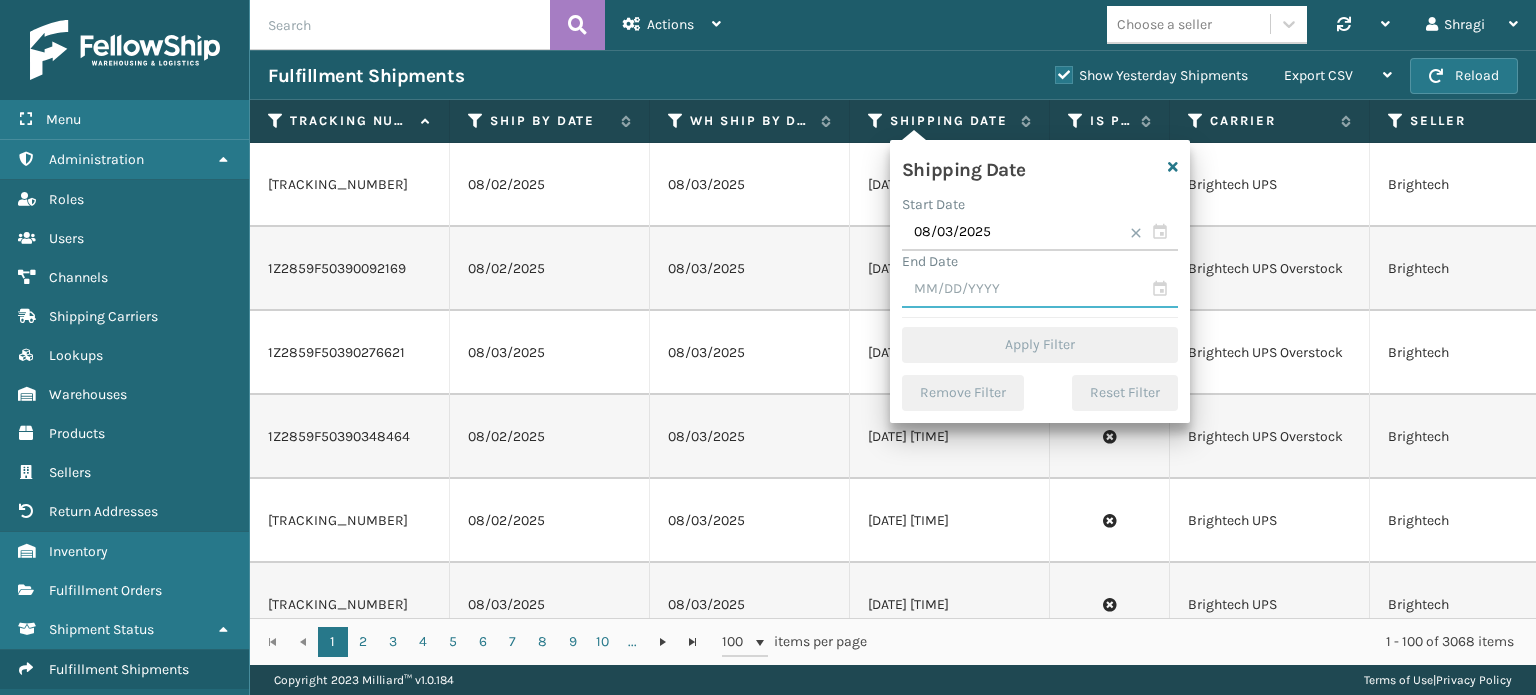 click at bounding box center [1040, 290] 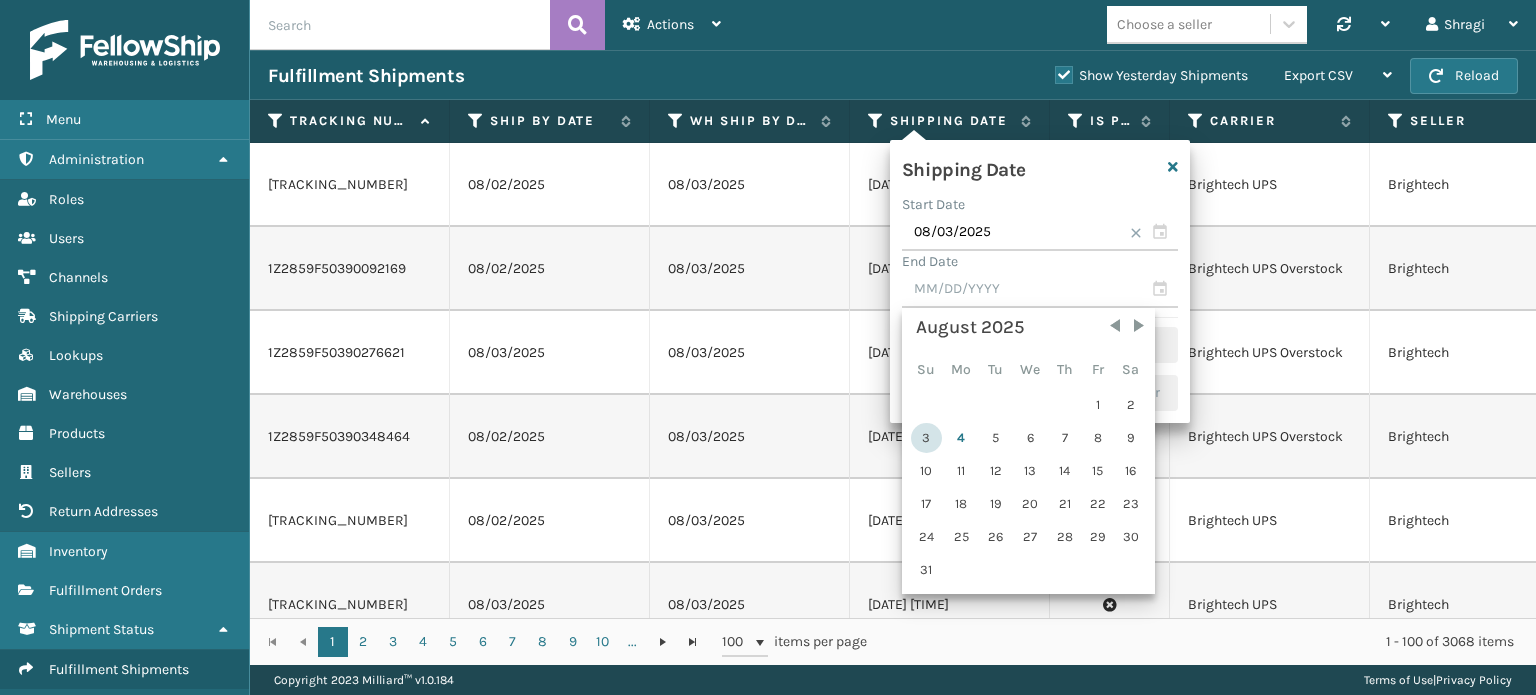 click on "3" at bounding box center [926, 438] 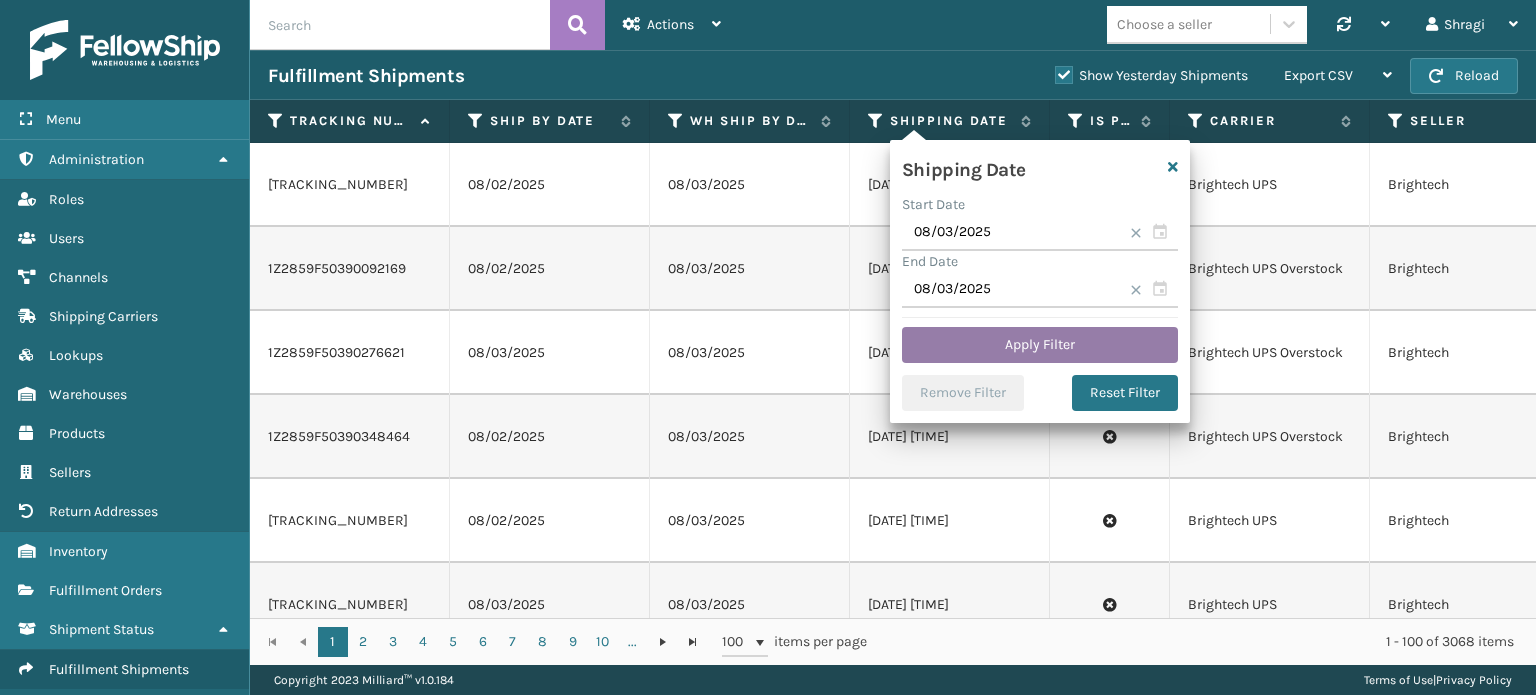 click on "Apply Filter" at bounding box center [1040, 345] 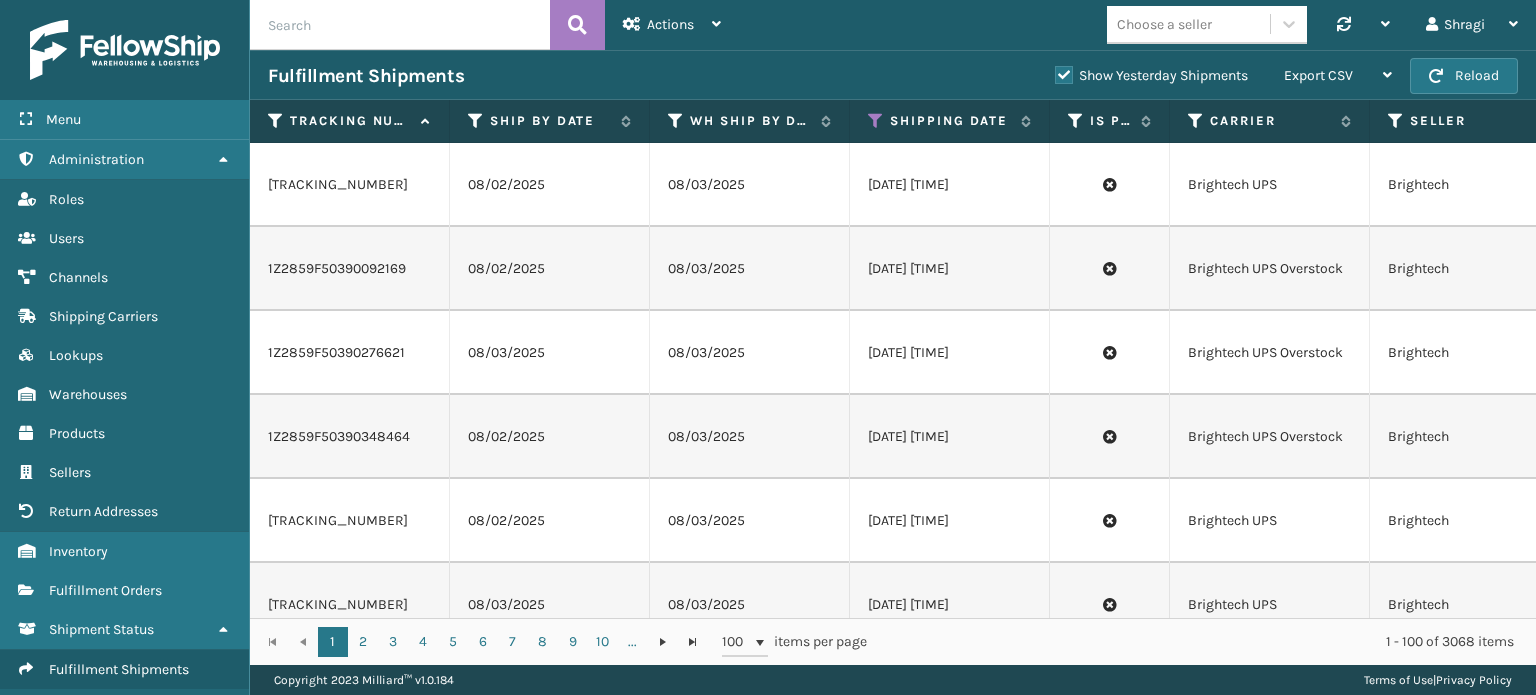 click on "Show Yesterday Shipments" at bounding box center (1151, 76) 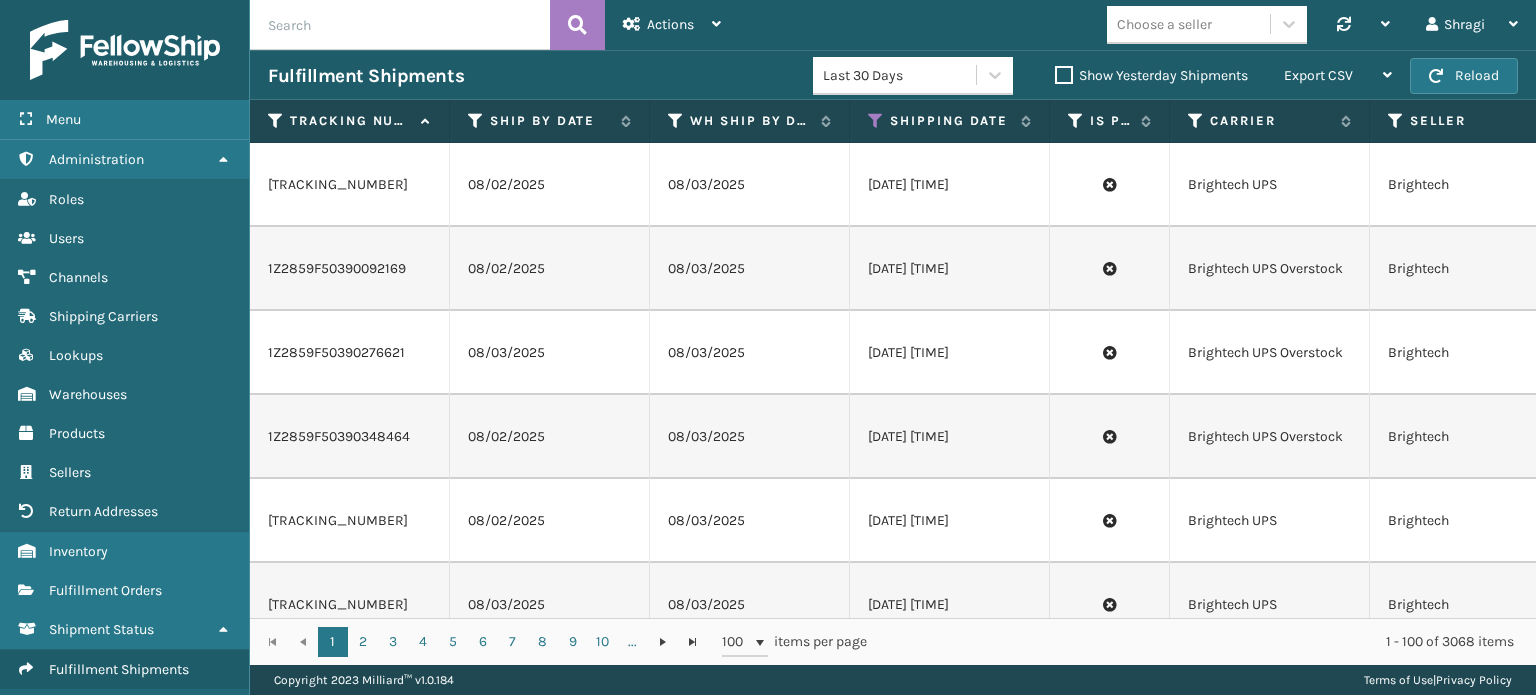 scroll, scrollTop: 0, scrollLeft: 811, axis: horizontal 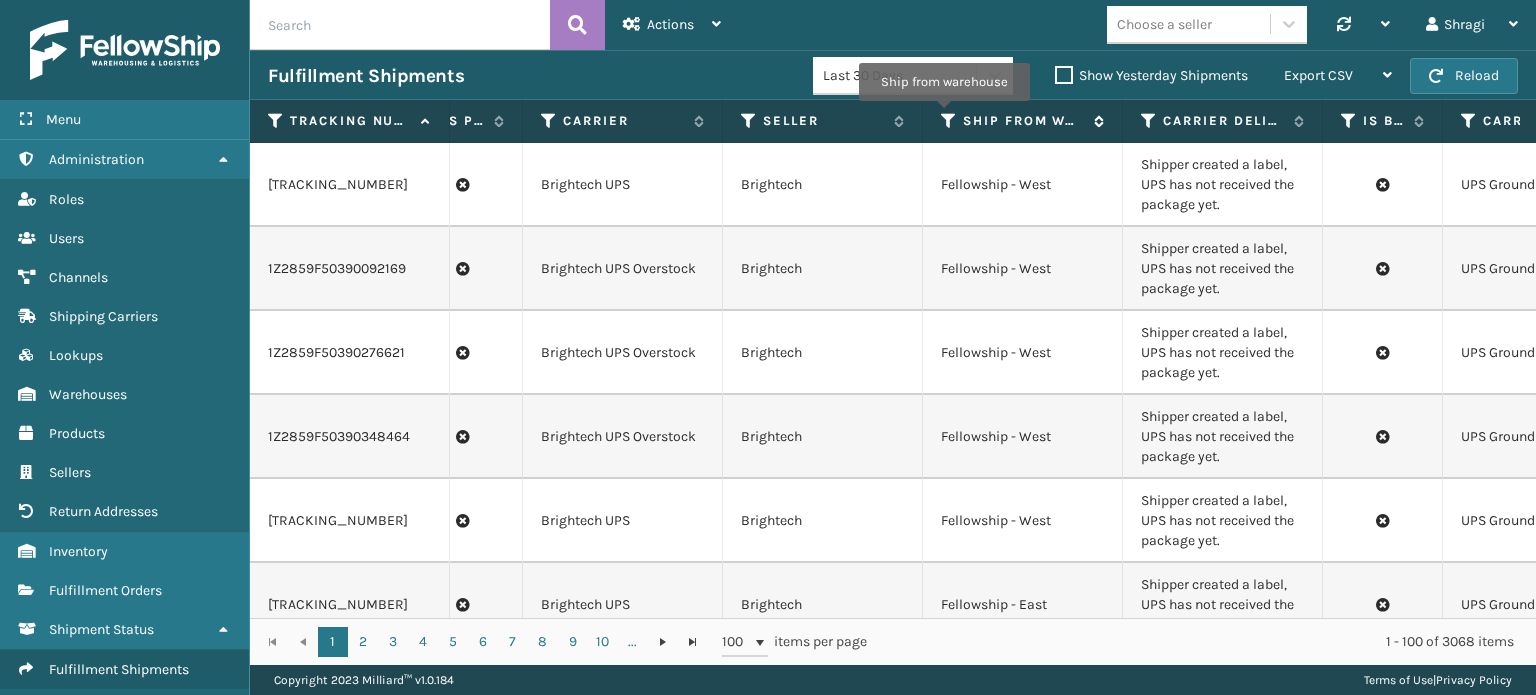 click at bounding box center (949, 121) 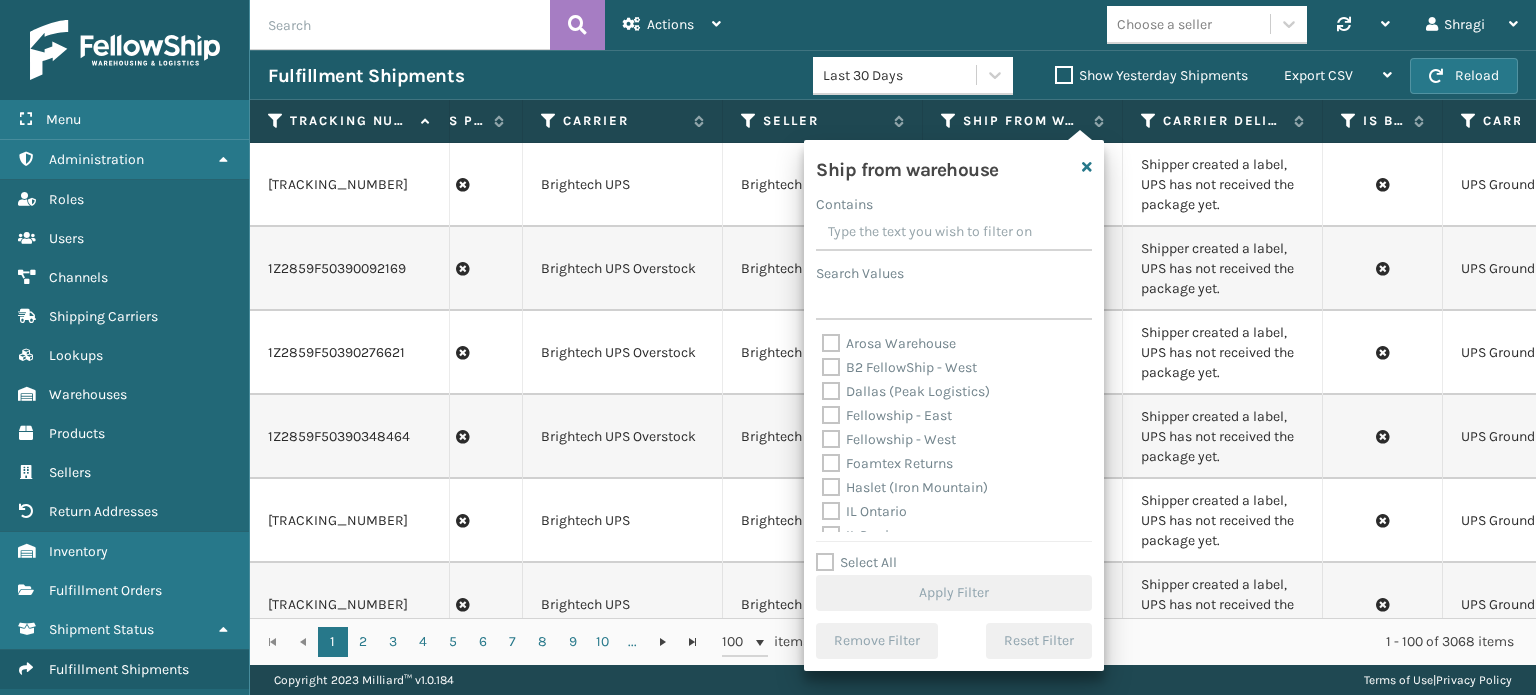 click on "Dallas (Peak Logistics)" at bounding box center (906, 391) 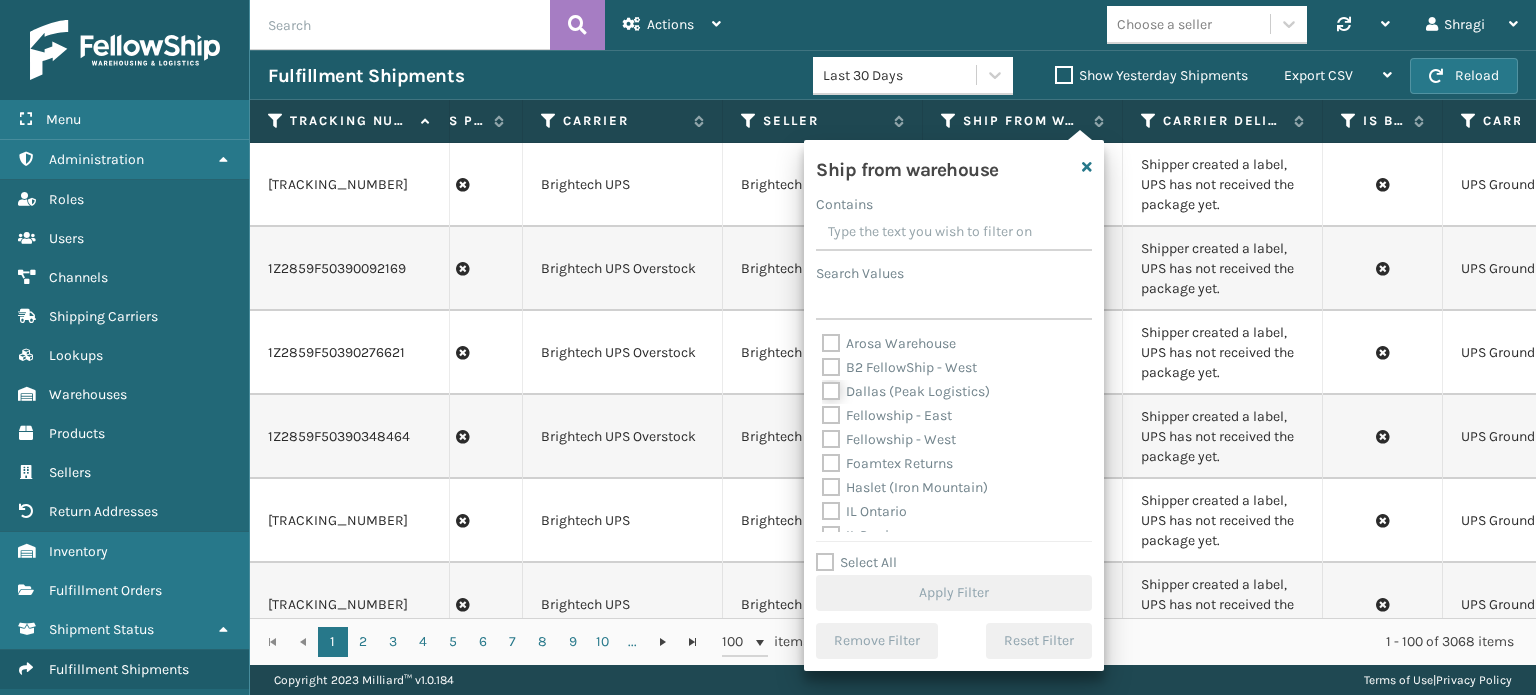 click on "Dallas (Peak Logistics)" at bounding box center (822, 386) 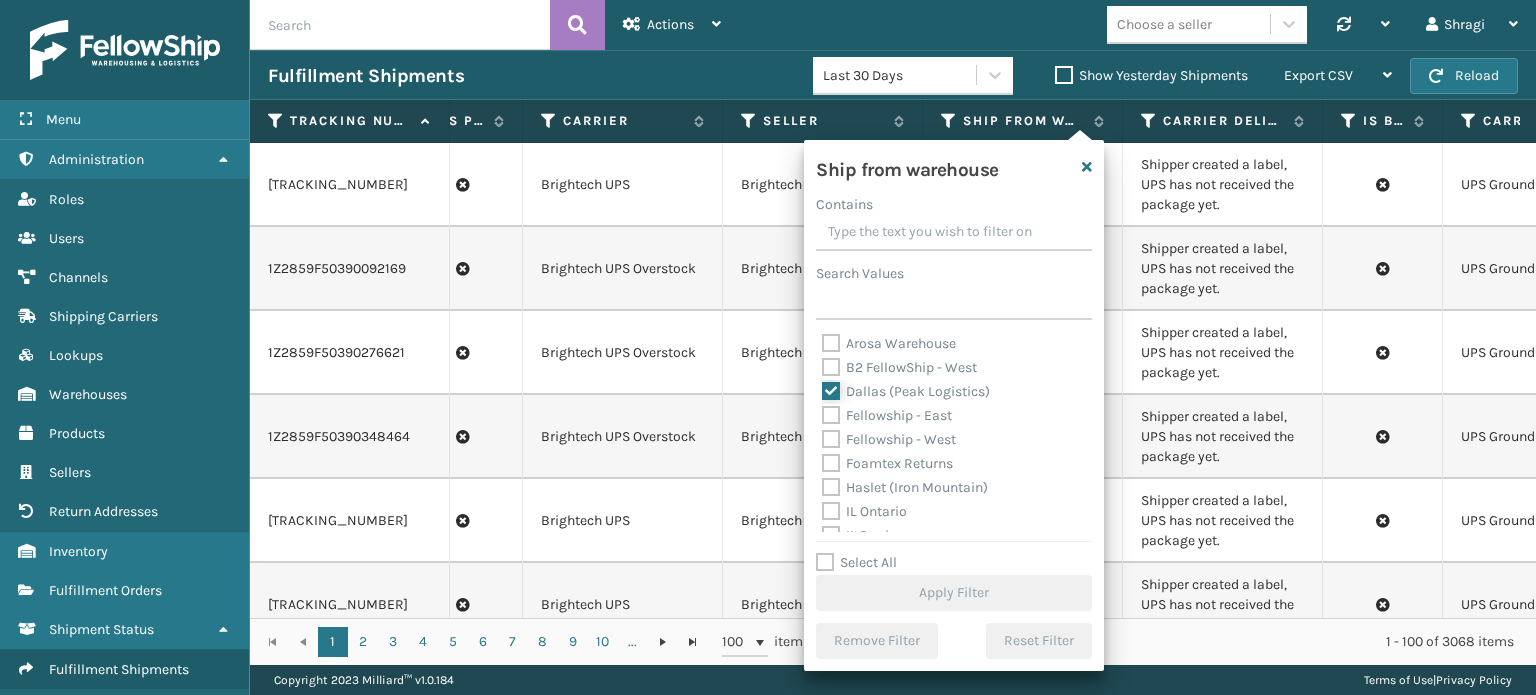 checkbox on "true" 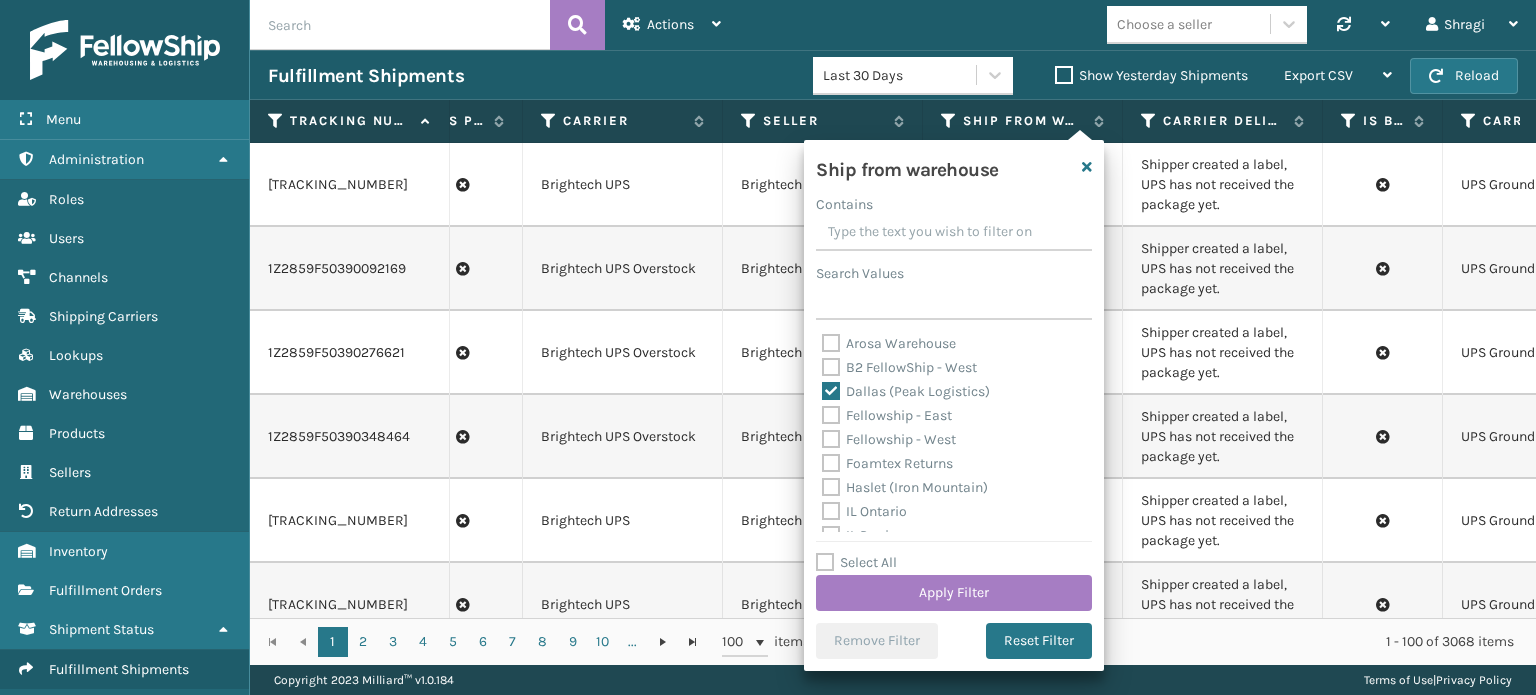 click on "Fellowship - East" at bounding box center [887, 415] 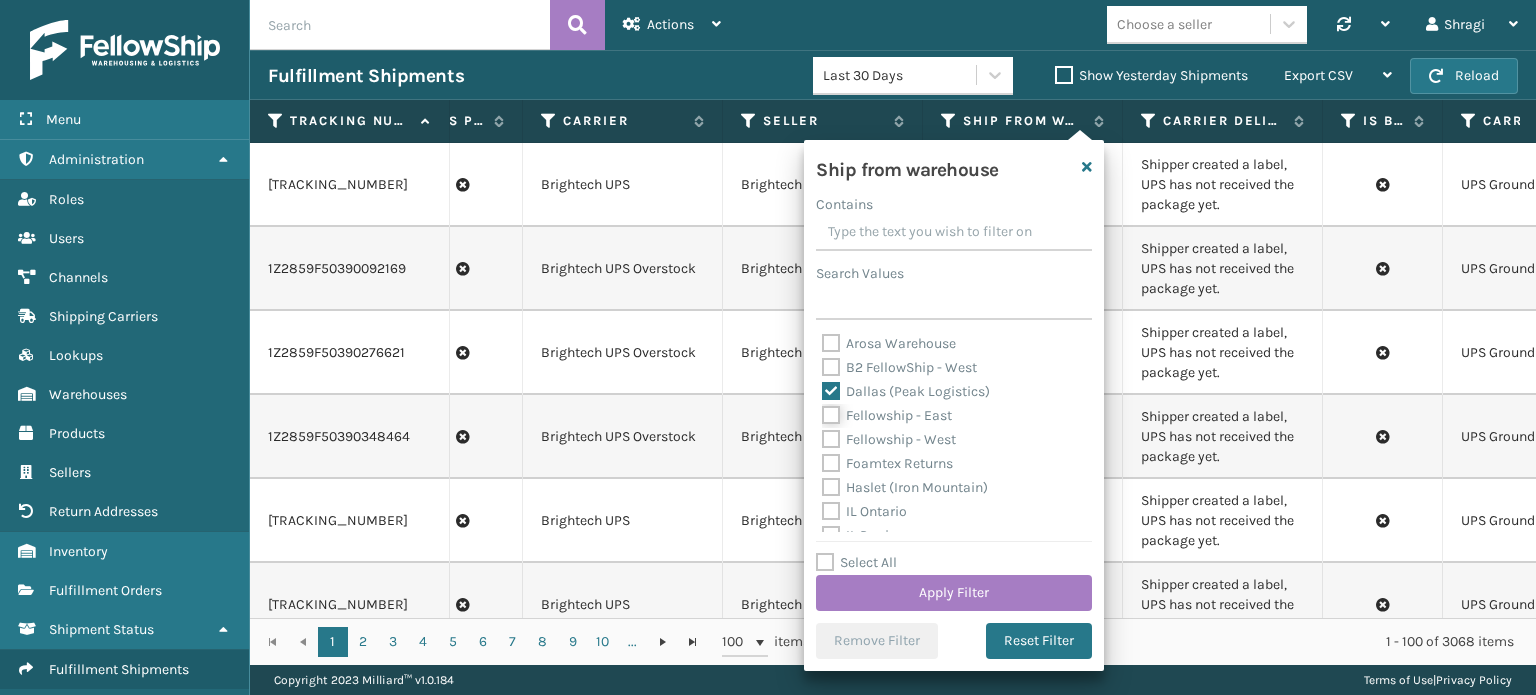 click on "Fellowship - East" at bounding box center [822, 410] 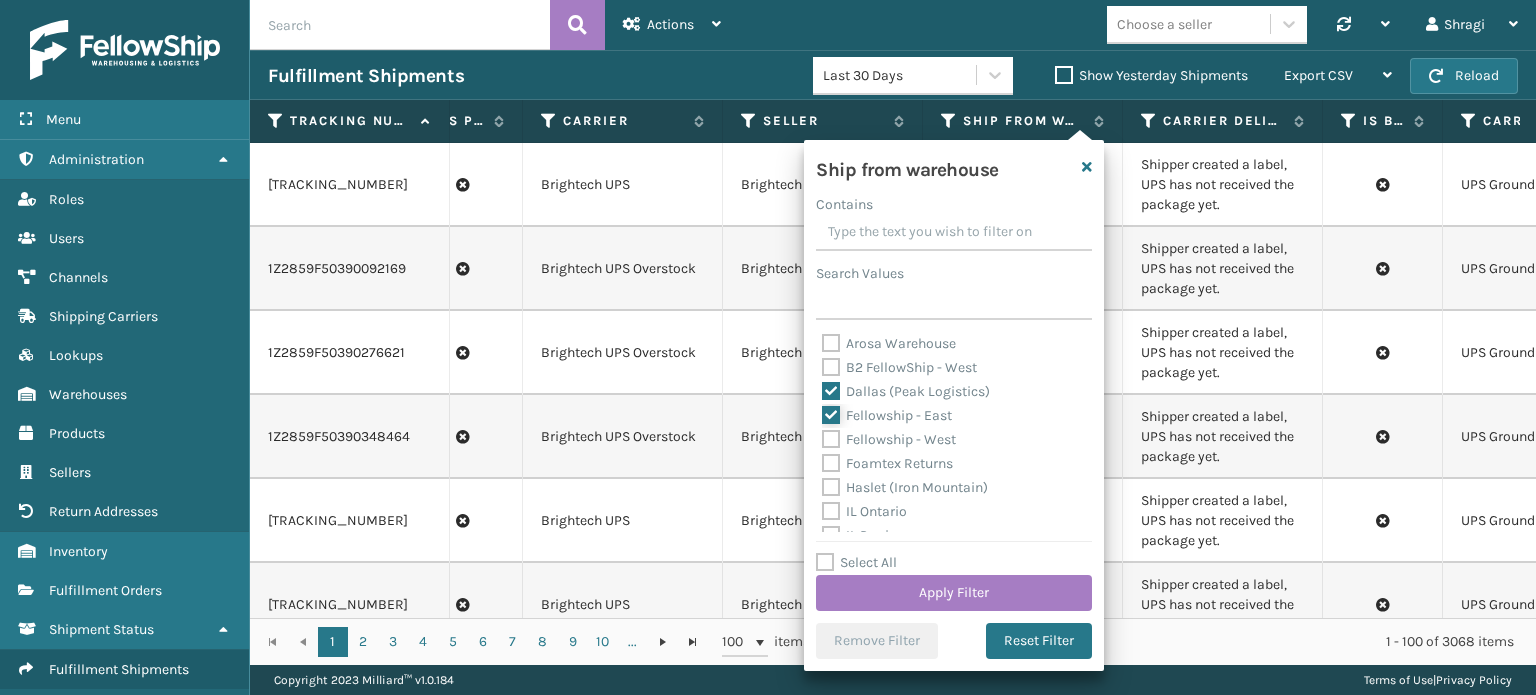 checkbox on "true" 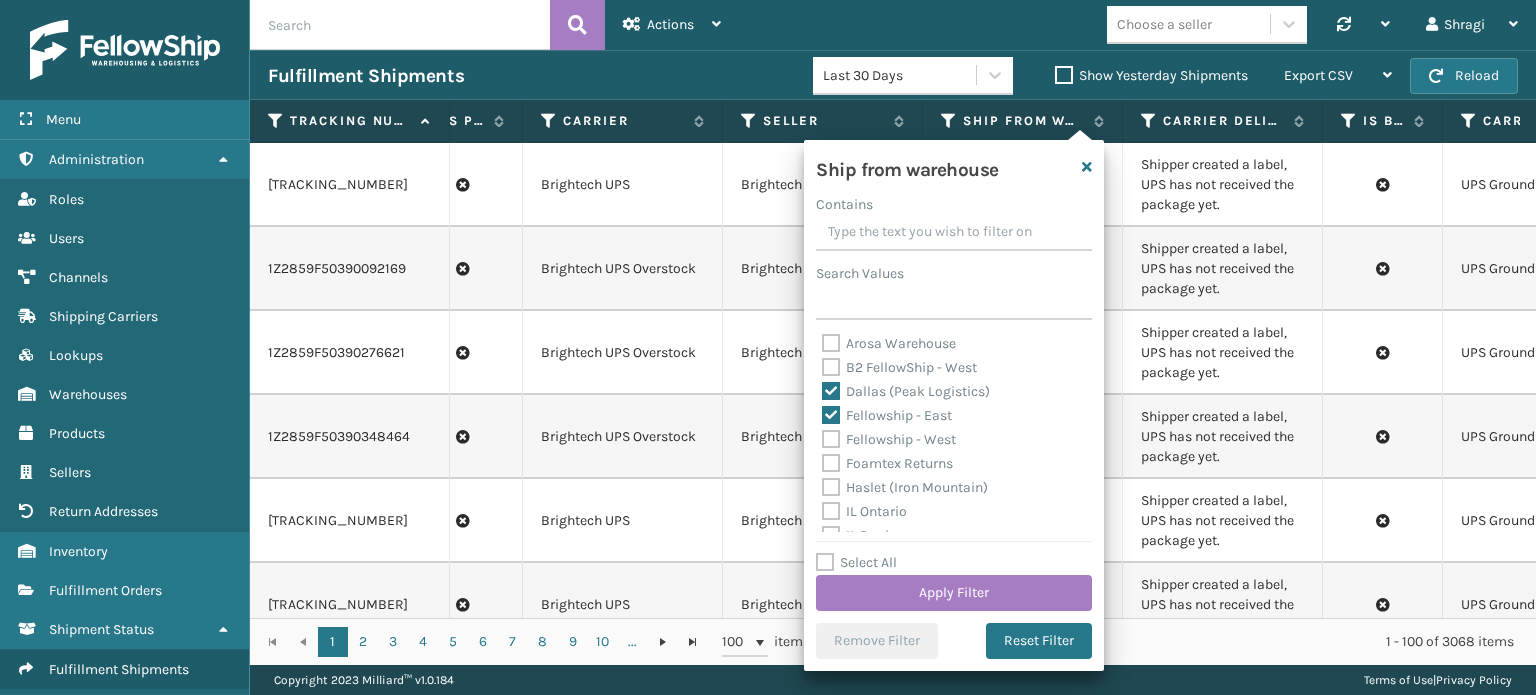 click on "Fellowship - West" at bounding box center (889, 439) 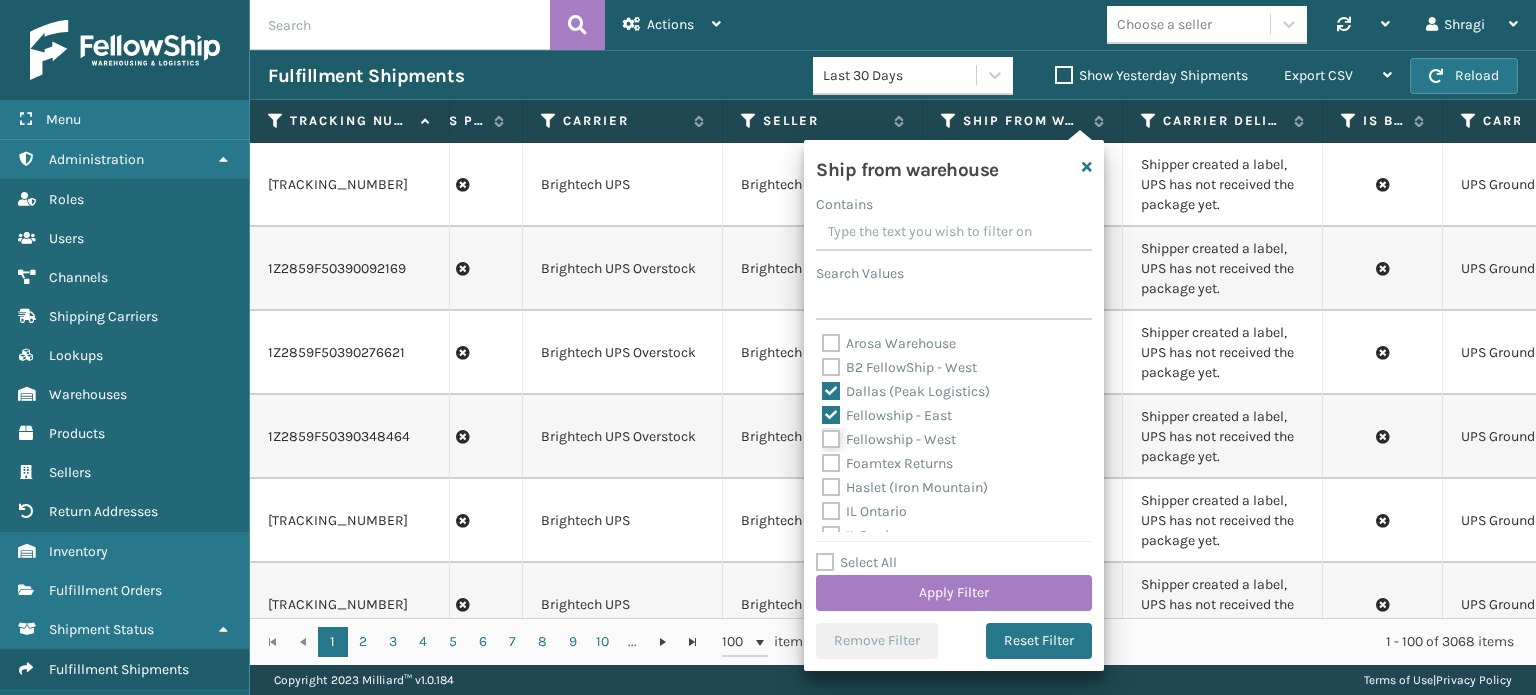 click on "Fellowship - West" at bounding box center [822, 434] 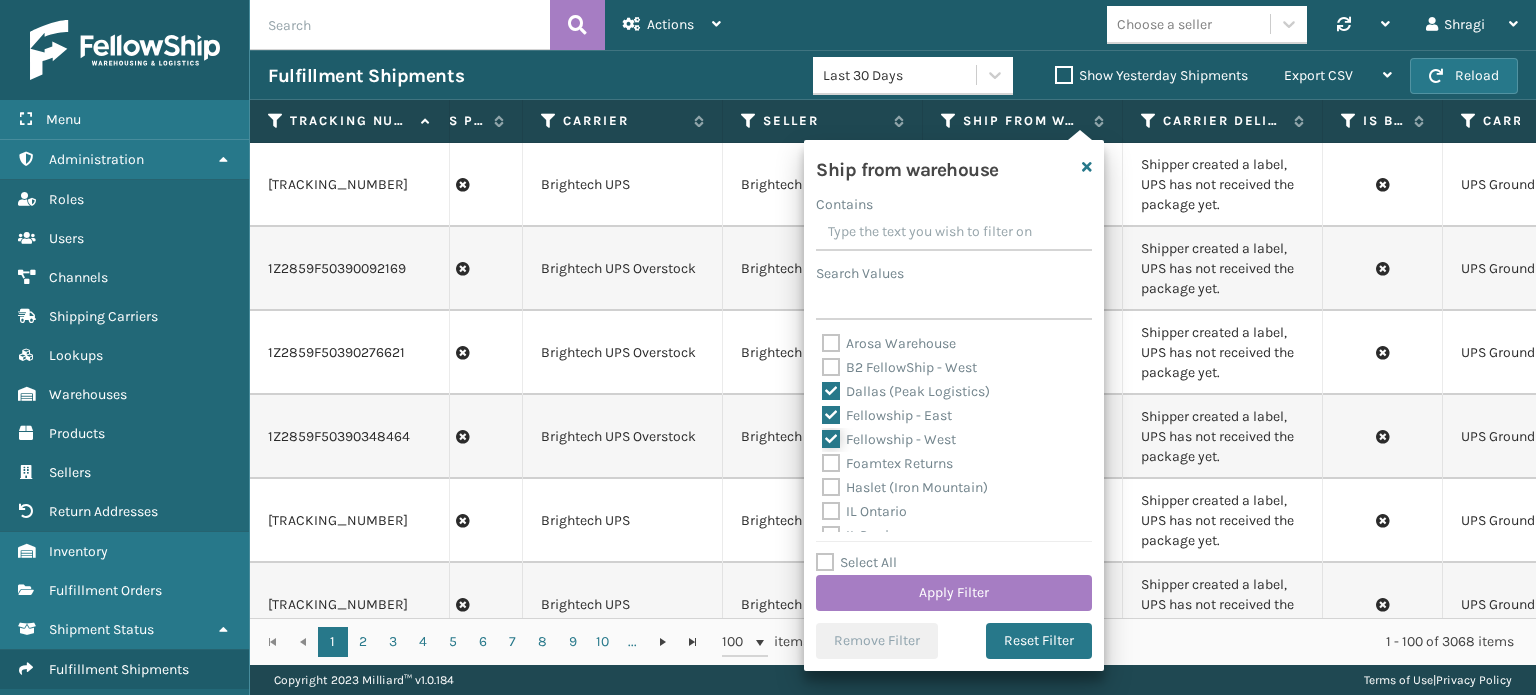 checkbox on "true" 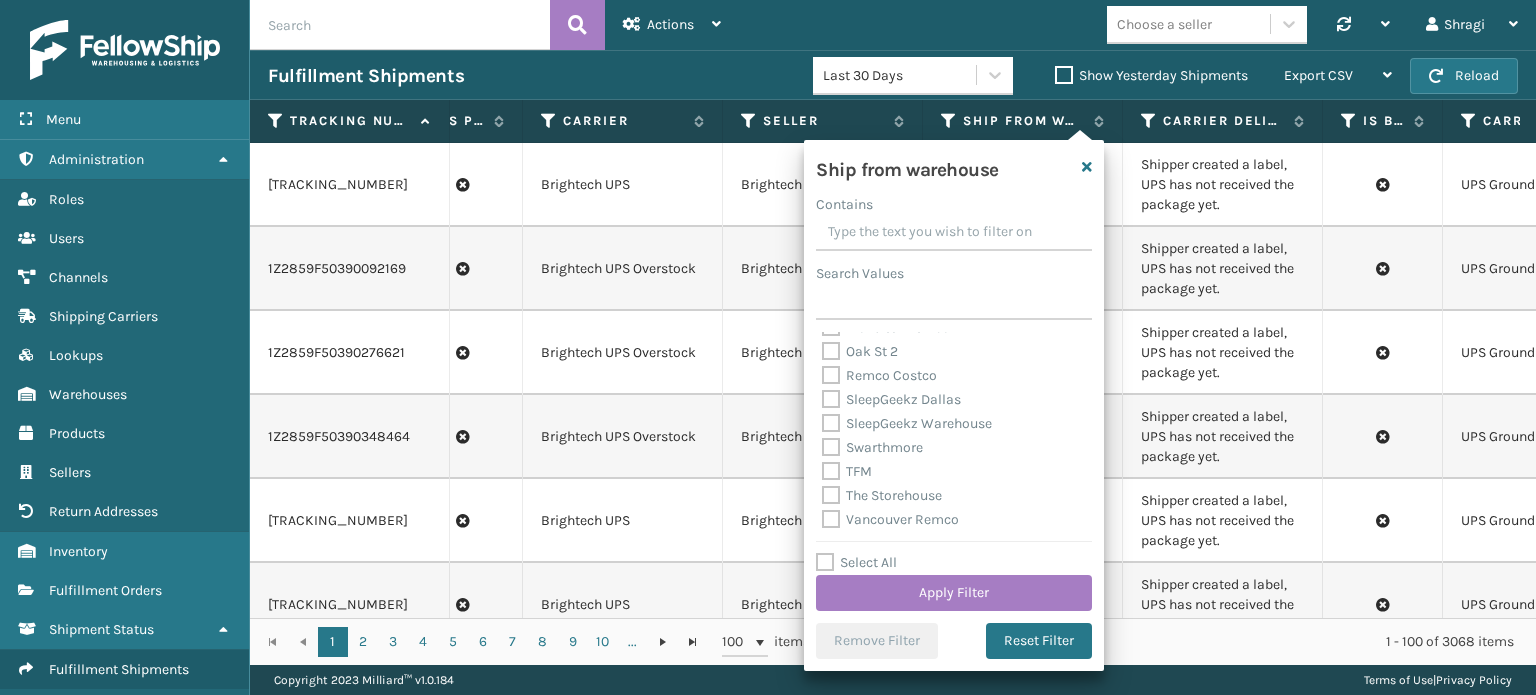 click on "TFM" at bounding box center [847, 471] 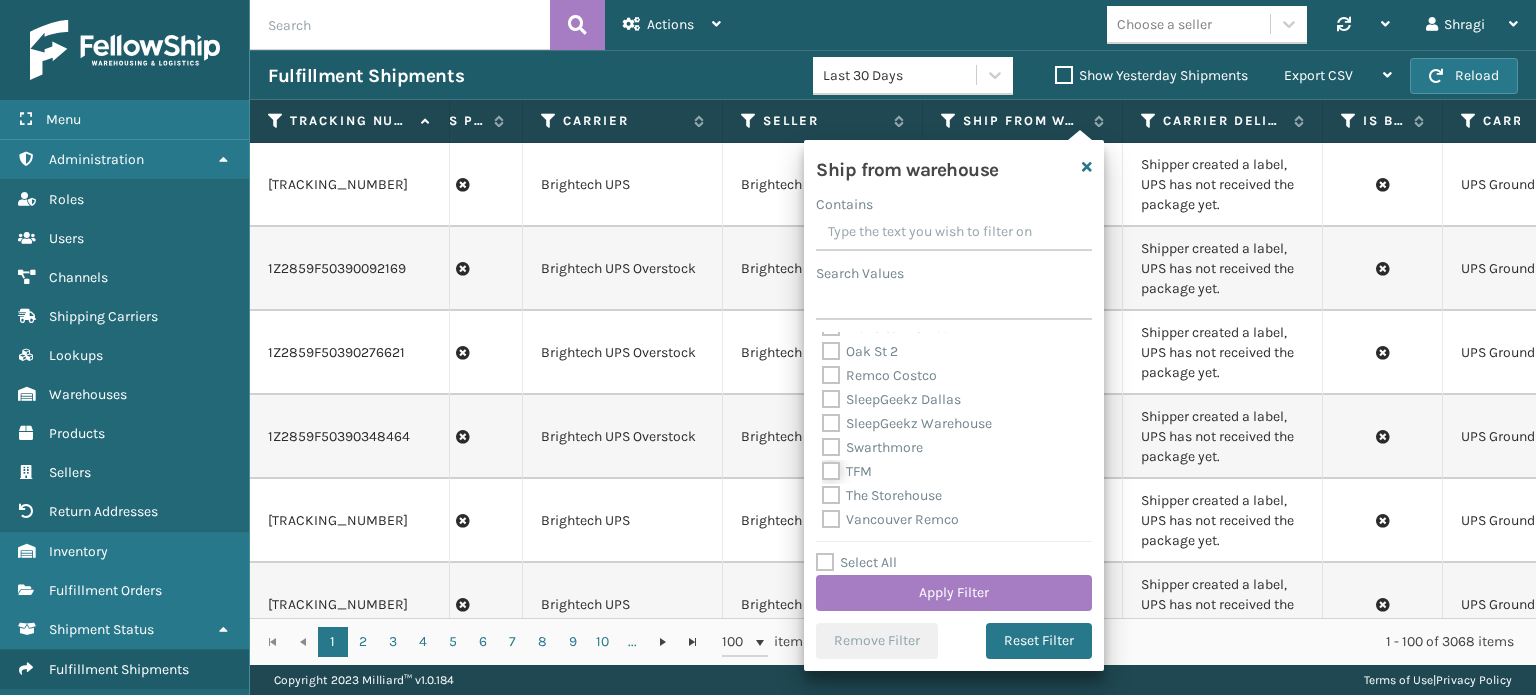 click on "TFM" at bounding box center [822, 466] 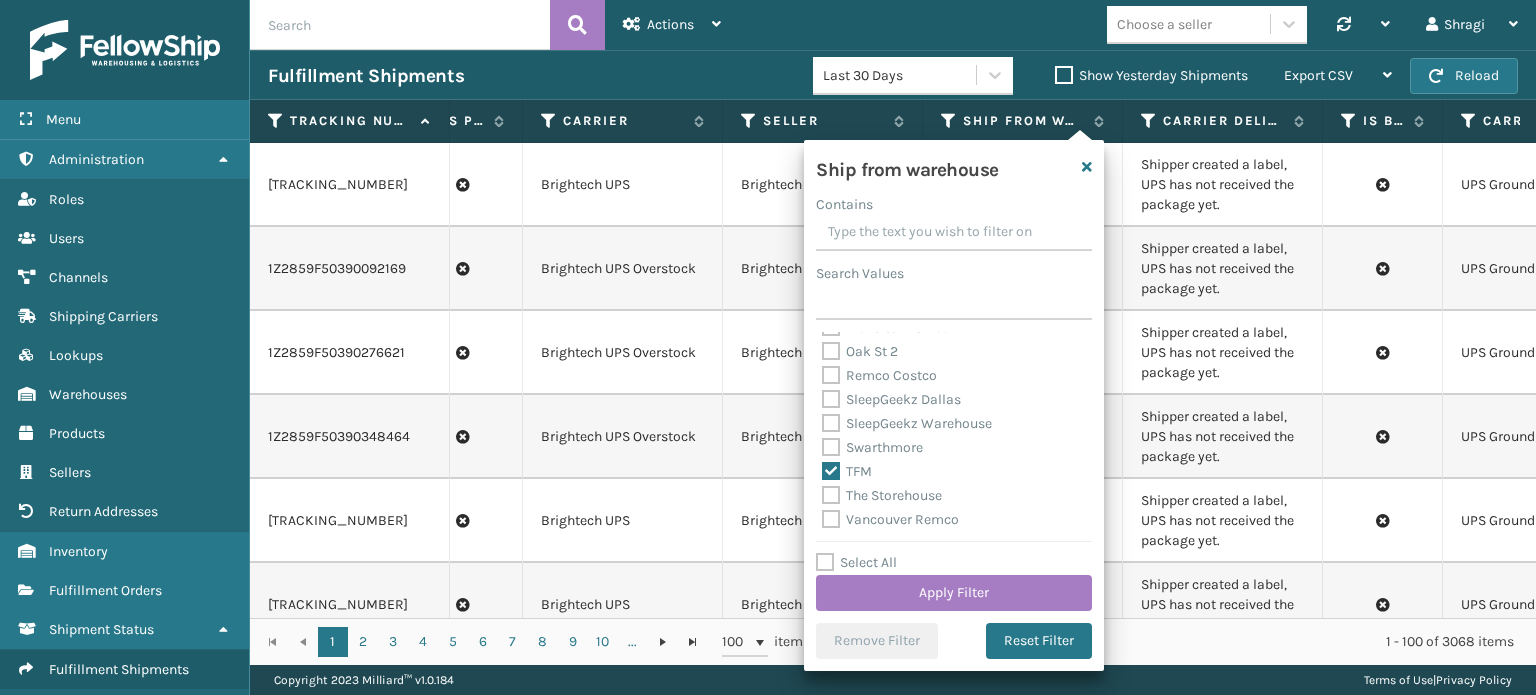 click on "SleepGeekz Warehouse" at bounding box center [907, 423] 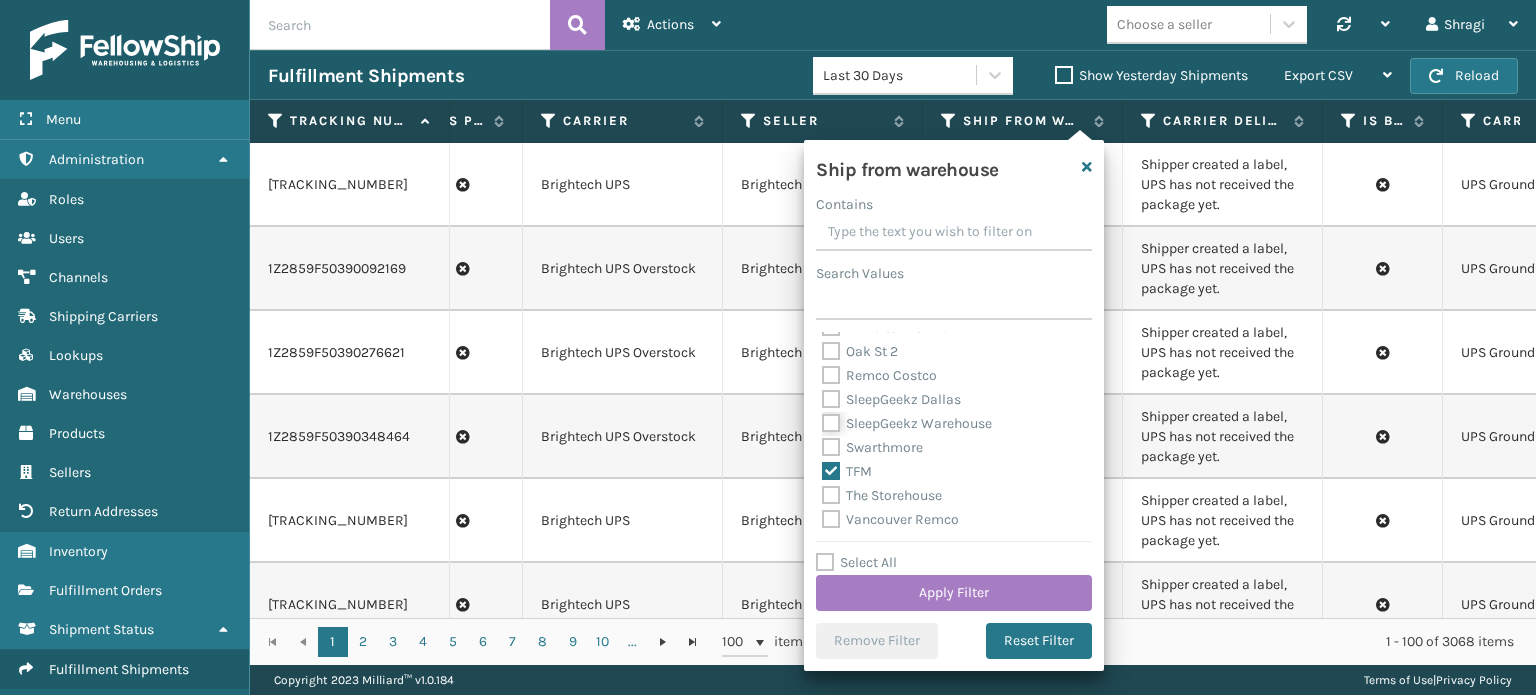 click on "SleepGeekz Warehouse" at bounding box center (822, 418) 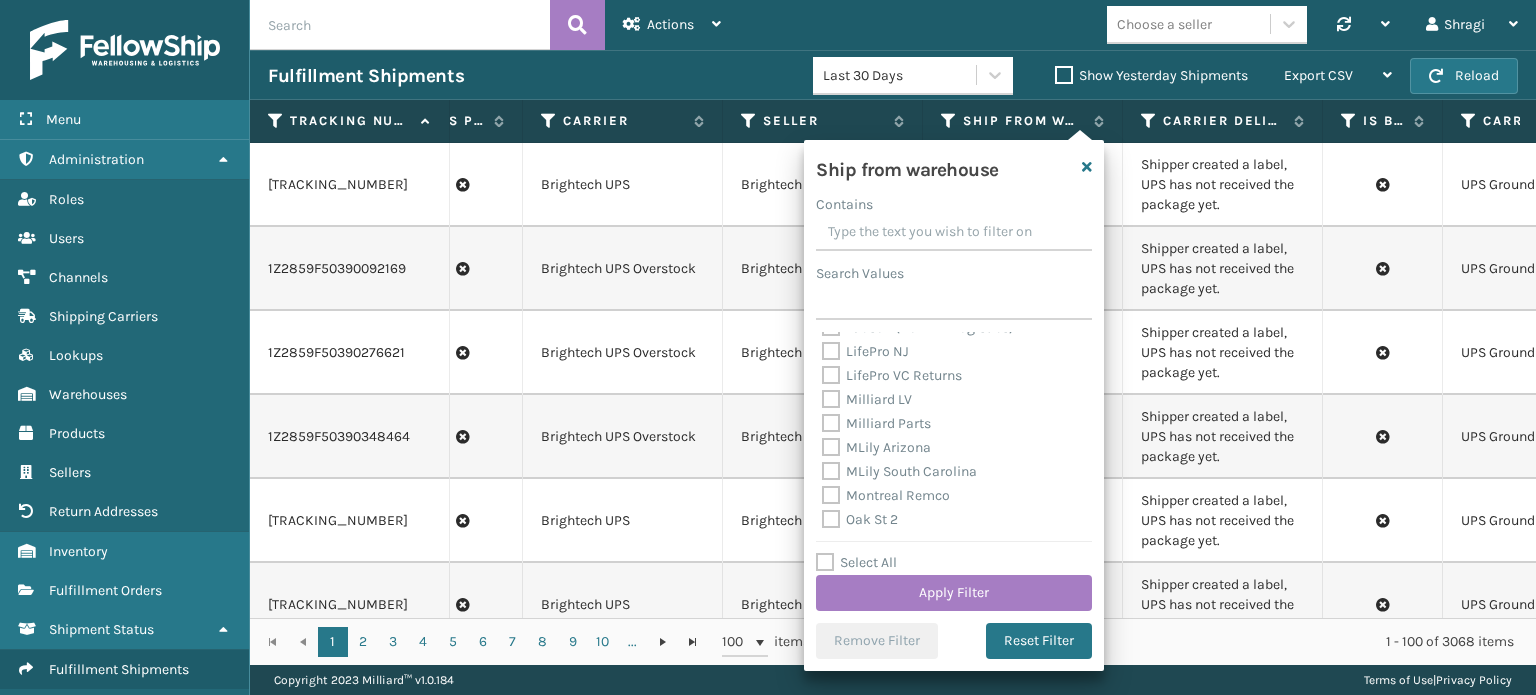 click on "Milliard LV" at bounding box center (867, 399) 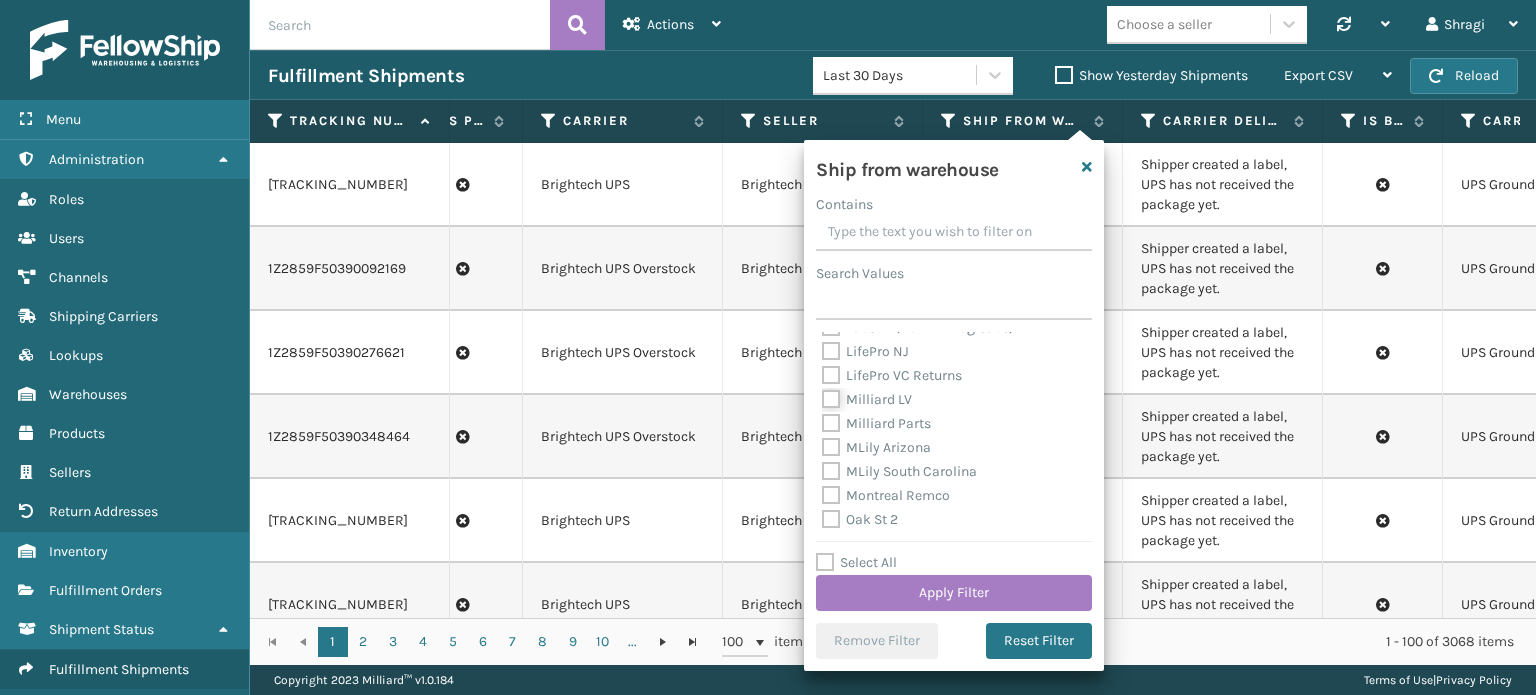 checkbox on "true" 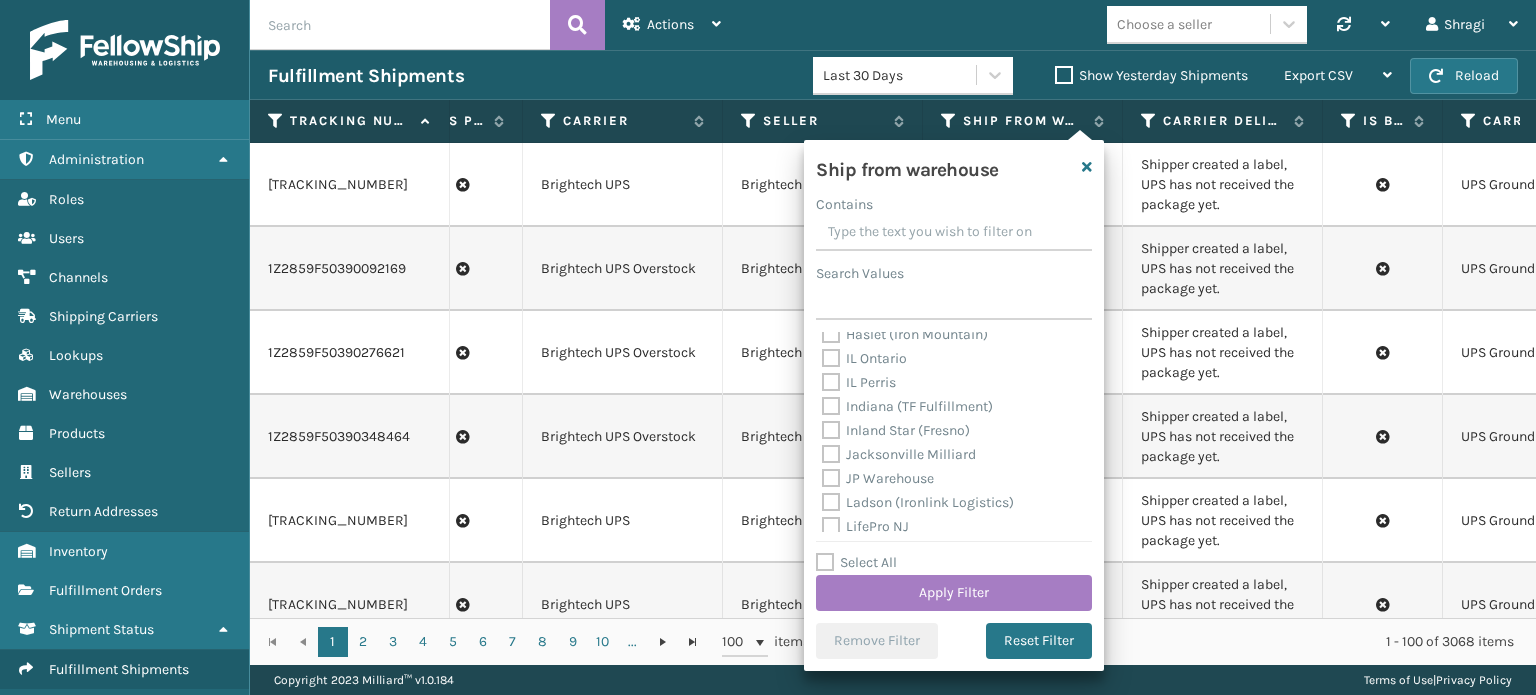 click on "Indiana (TF Fulfillment)" at bounding box center (907, 406) 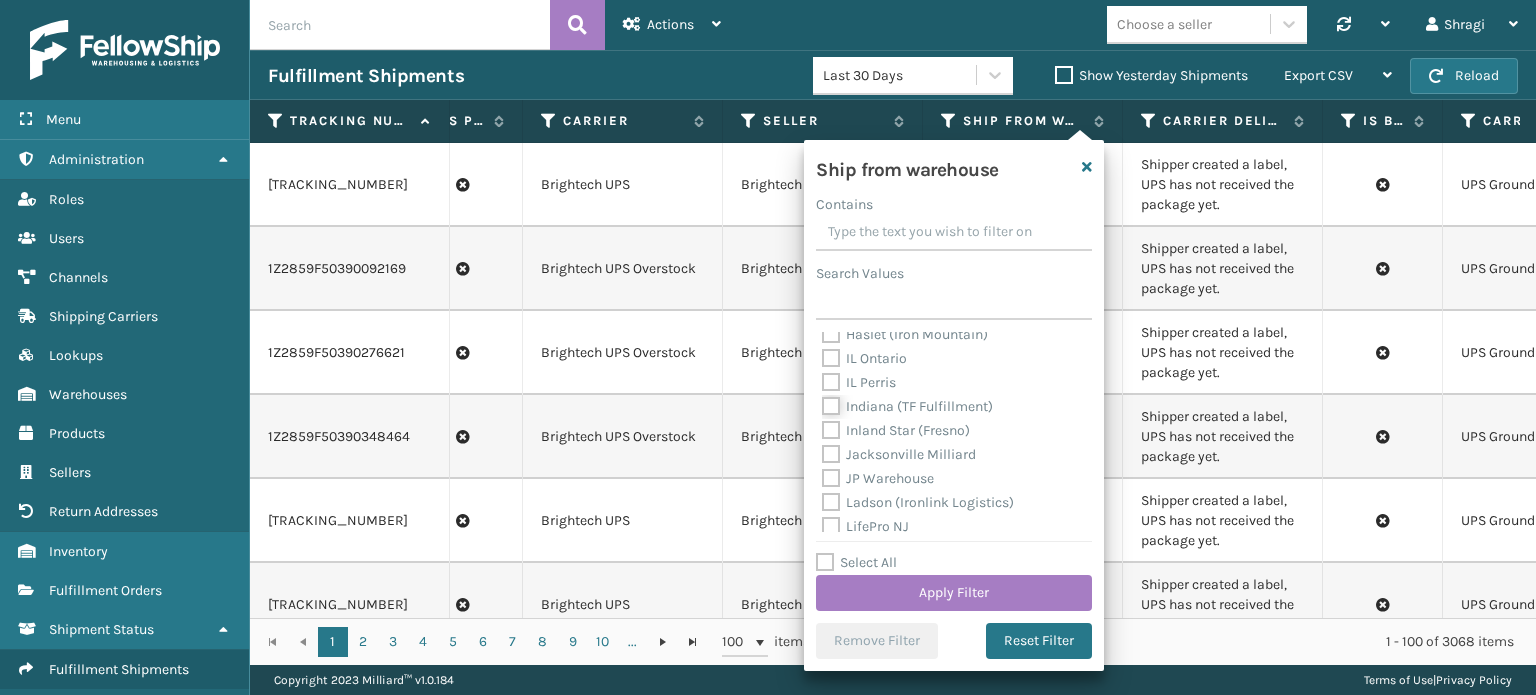 click on "Indiana (TF Fulfillment)" at bounding box center [822, 401] 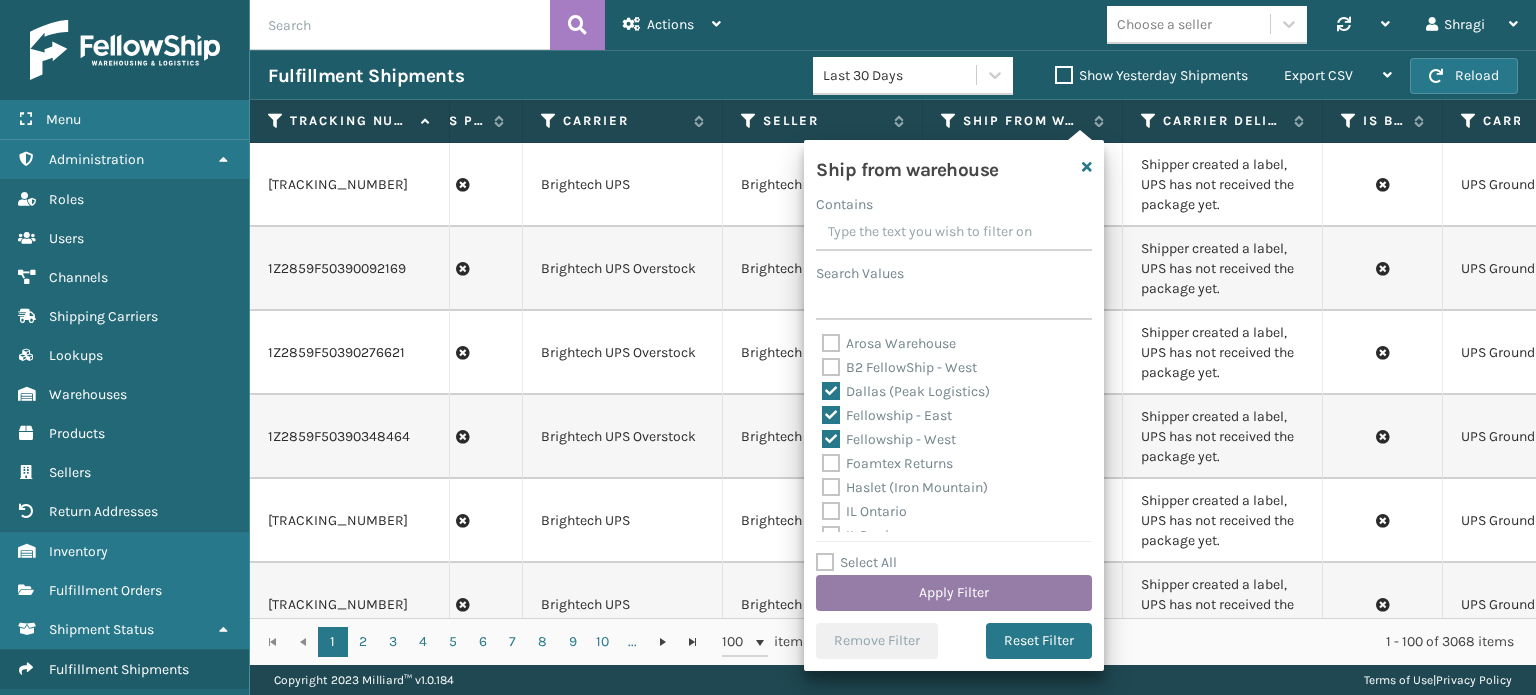 click on "Apply Filter" at bounding box center (954, 593) 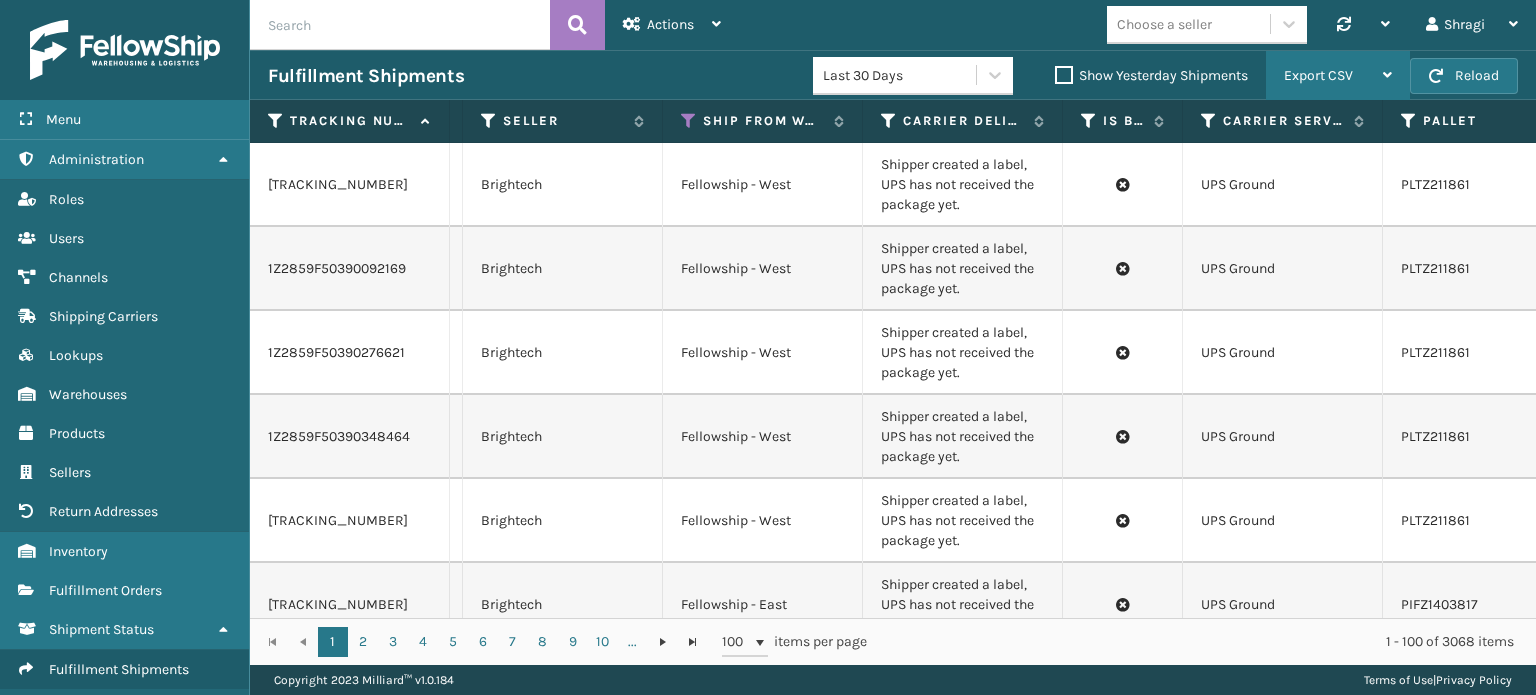 click on "Export CSV" at bounding box center [1338, 76] 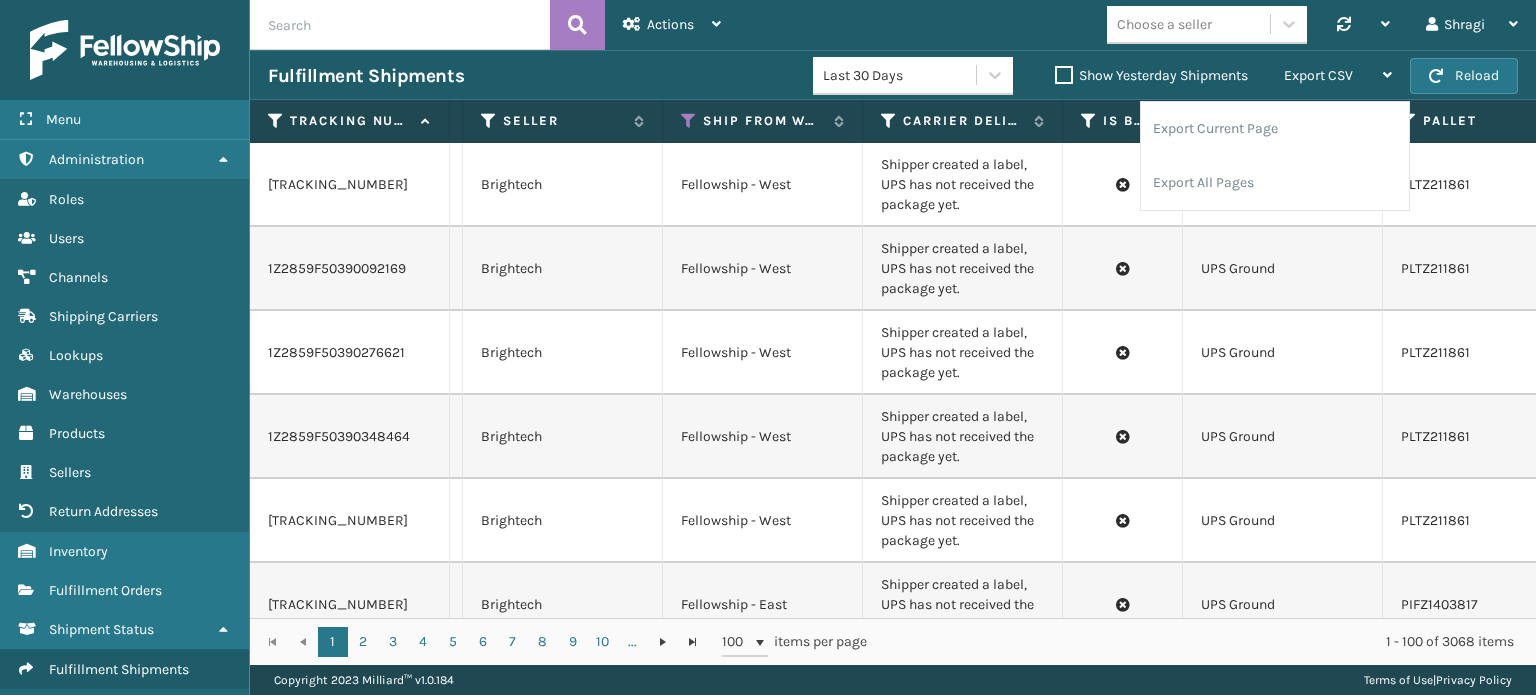 click on "Fulfillment Shipments" at bounding box center [540, 76] 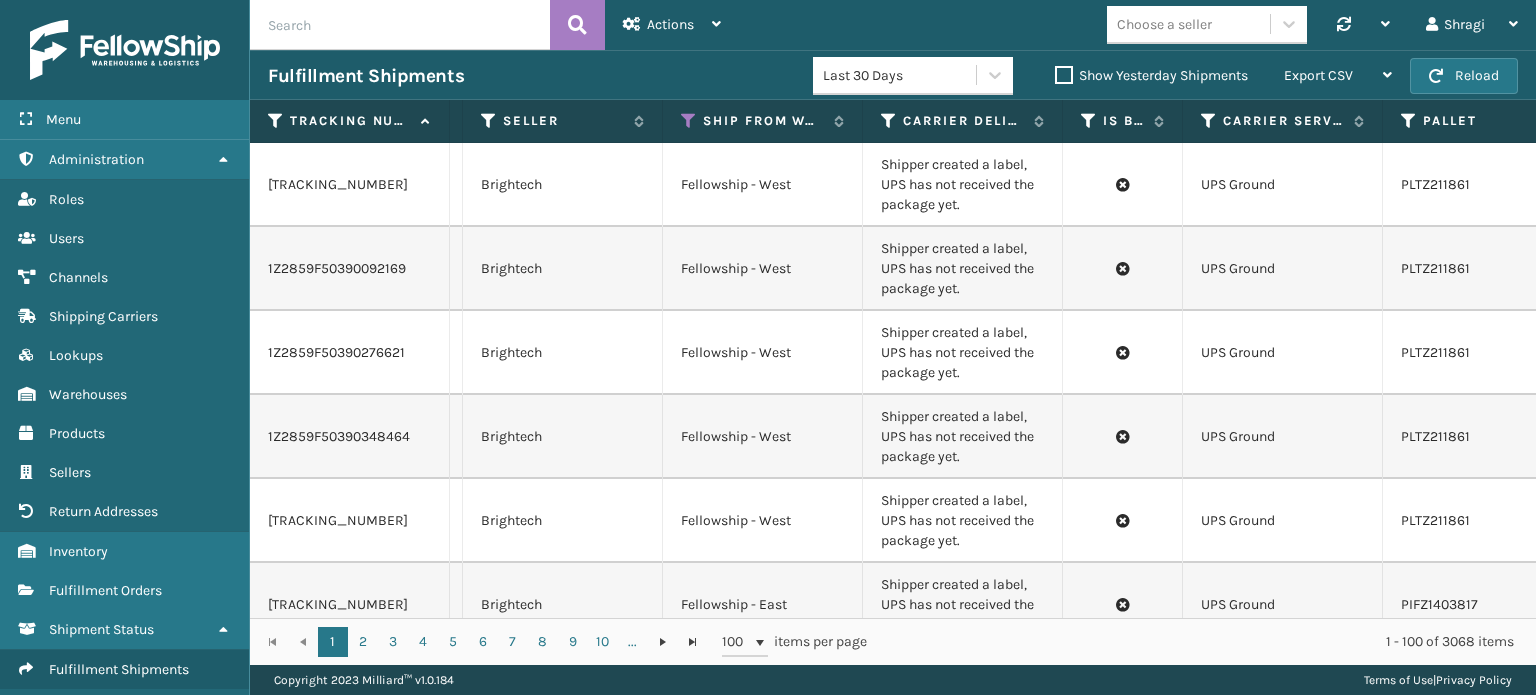 drag, startPoint x: 604, startPoint y: 600, endPoint x: 660, endPoint y: 613, distance: 57.48913 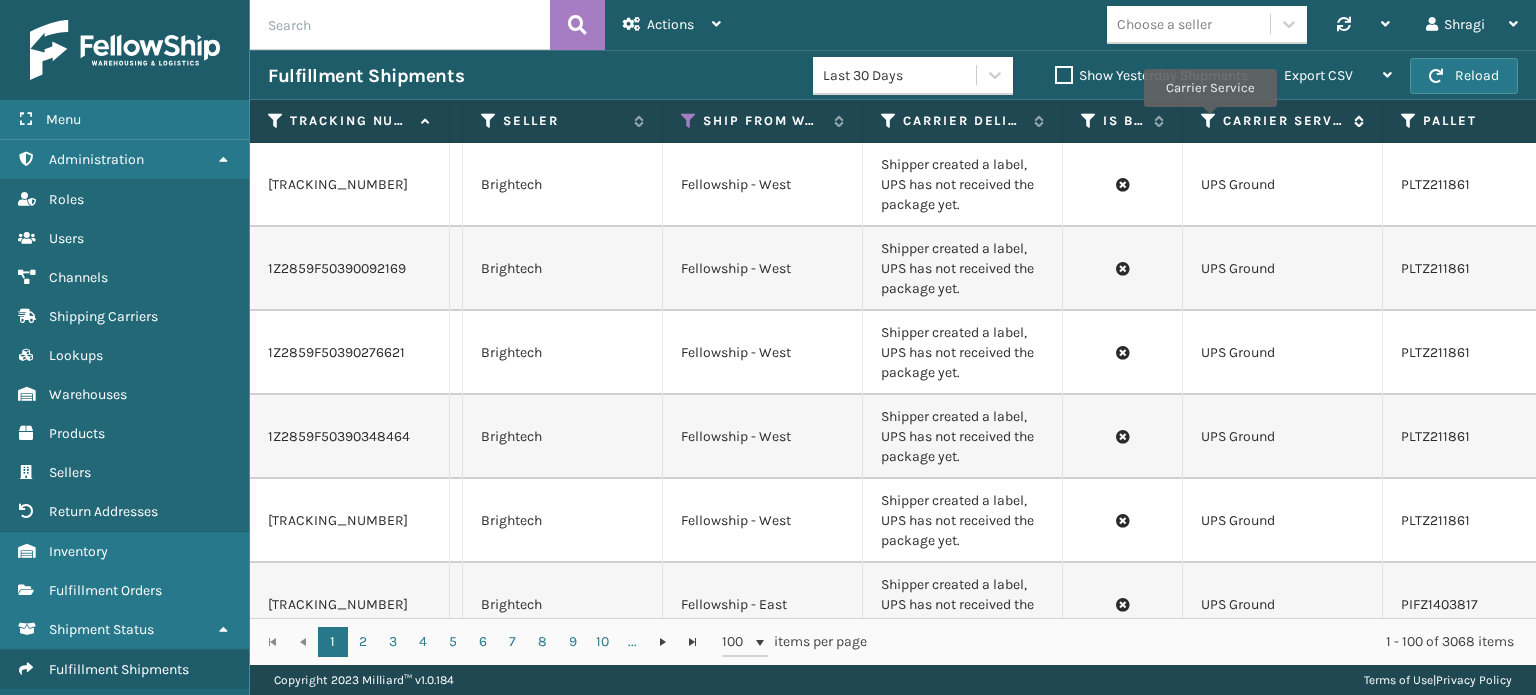 click at bounding box center [1209, 121] 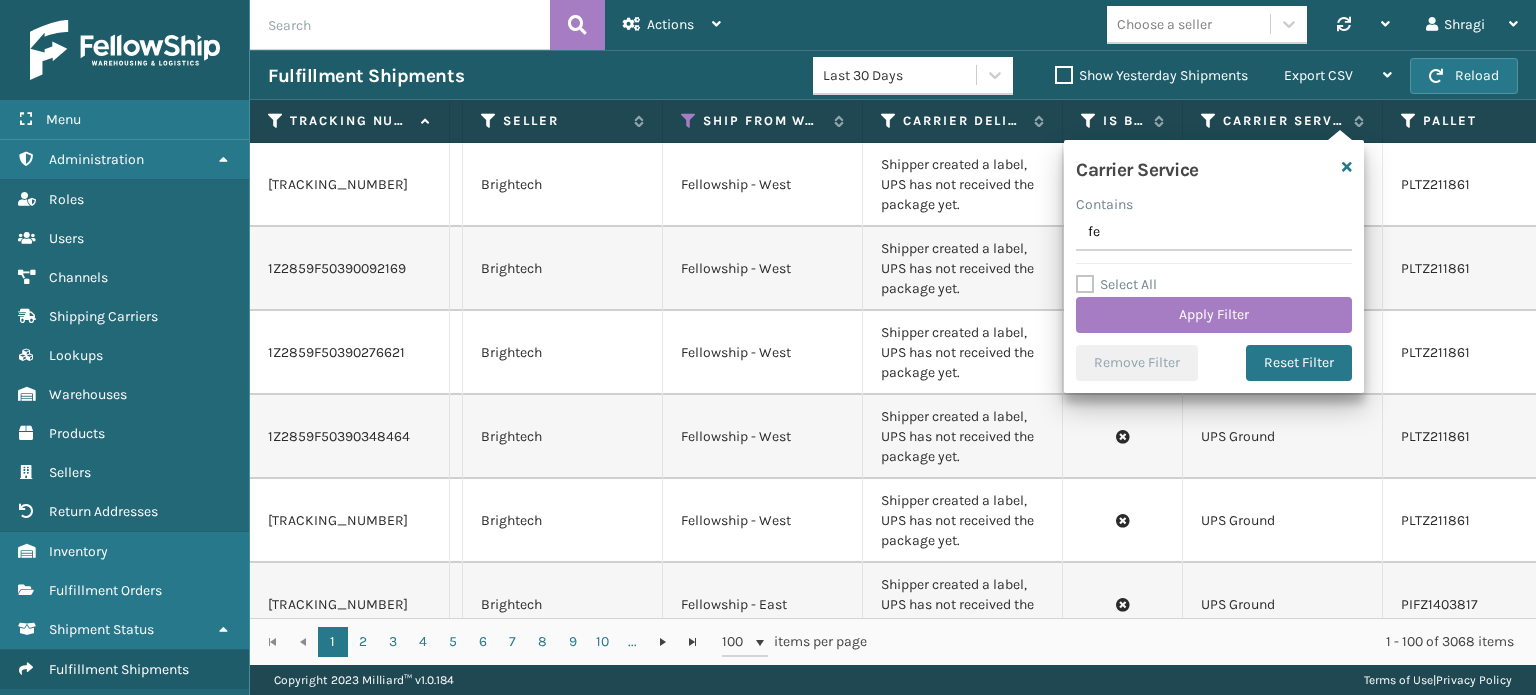 type on "f" 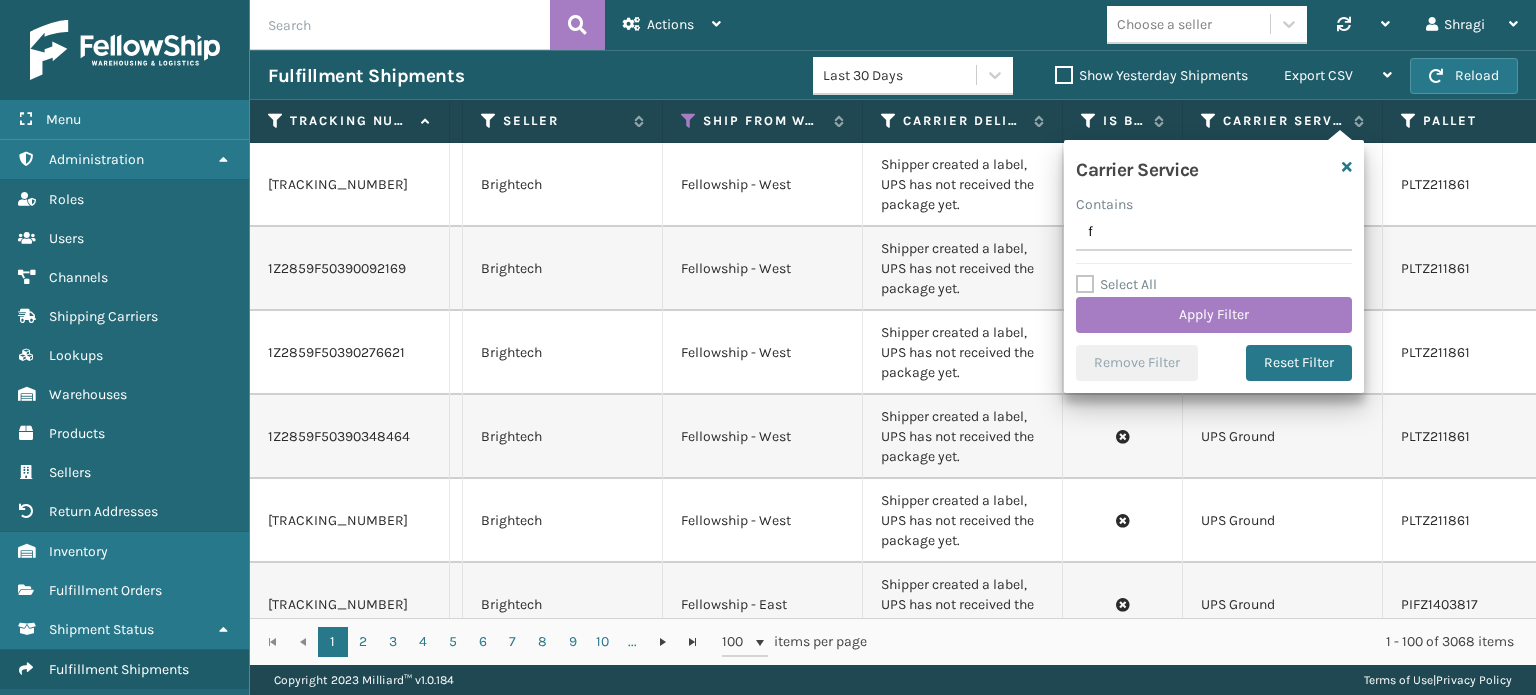 type 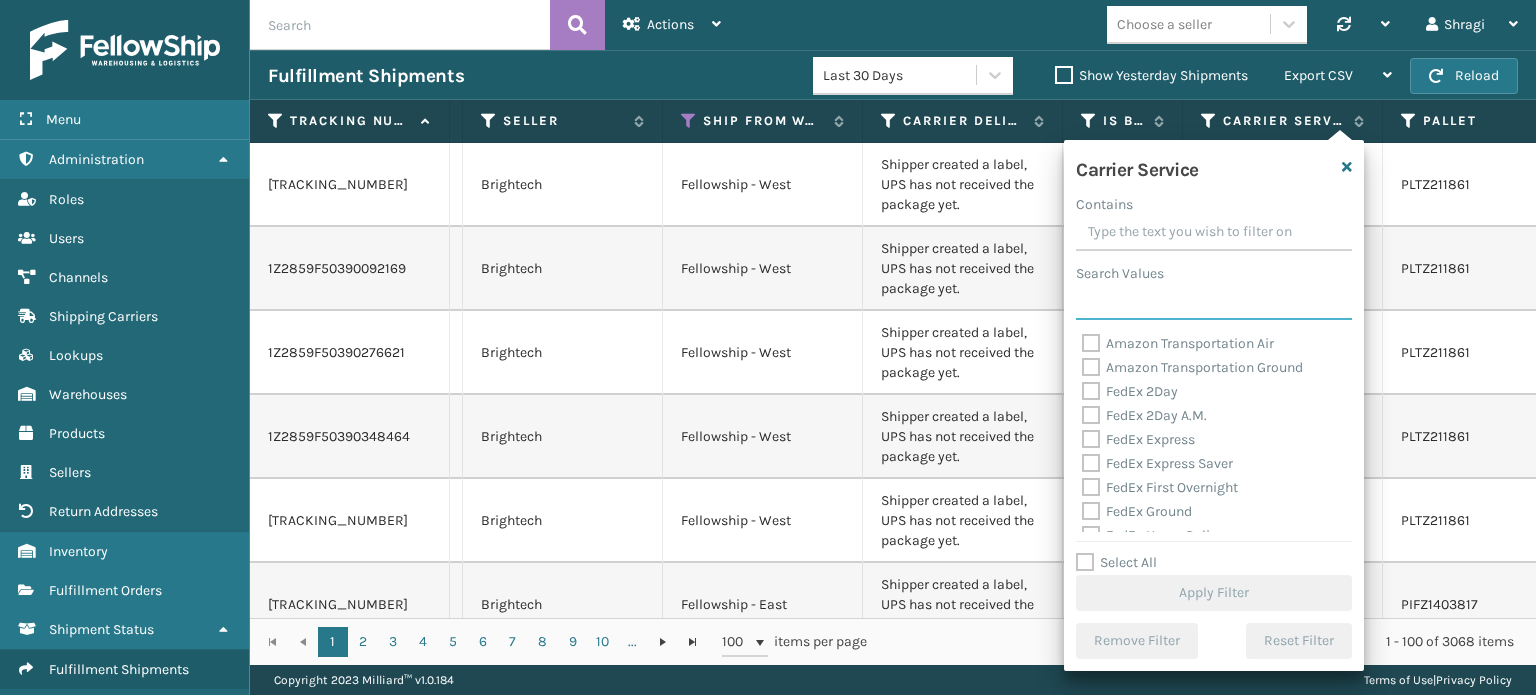 click on "Search Values" at bounding box center (1214, 302) 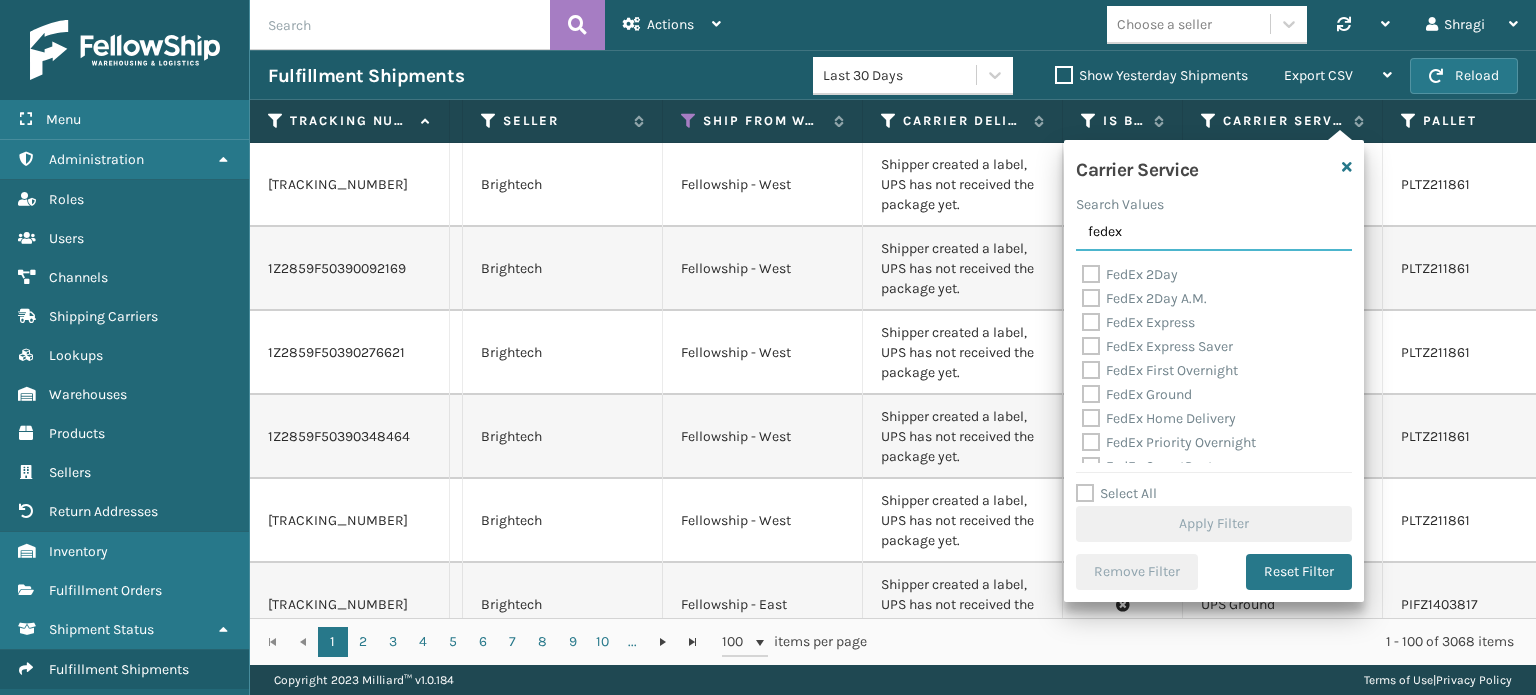type on "fedex" 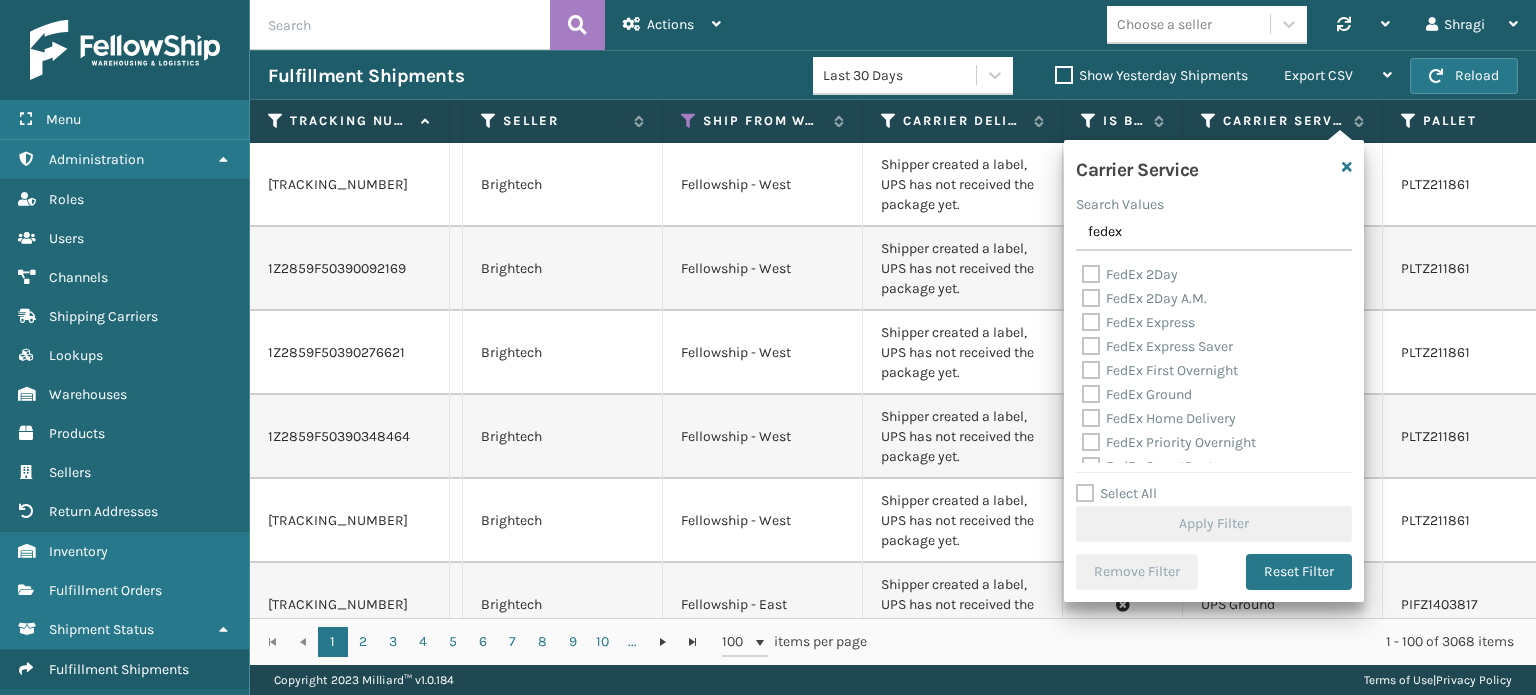 click on "Select All" at bounding box center (1116, 493) 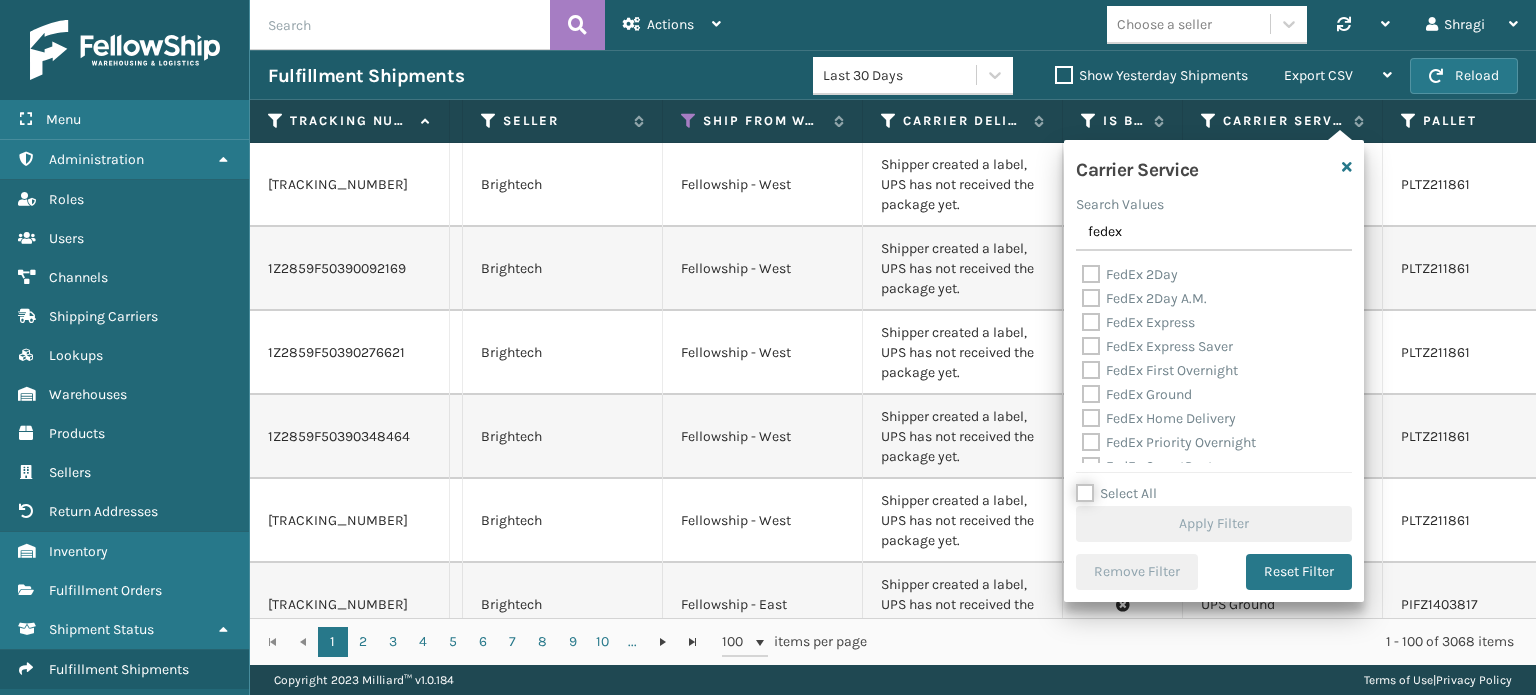 checkbox on "true" 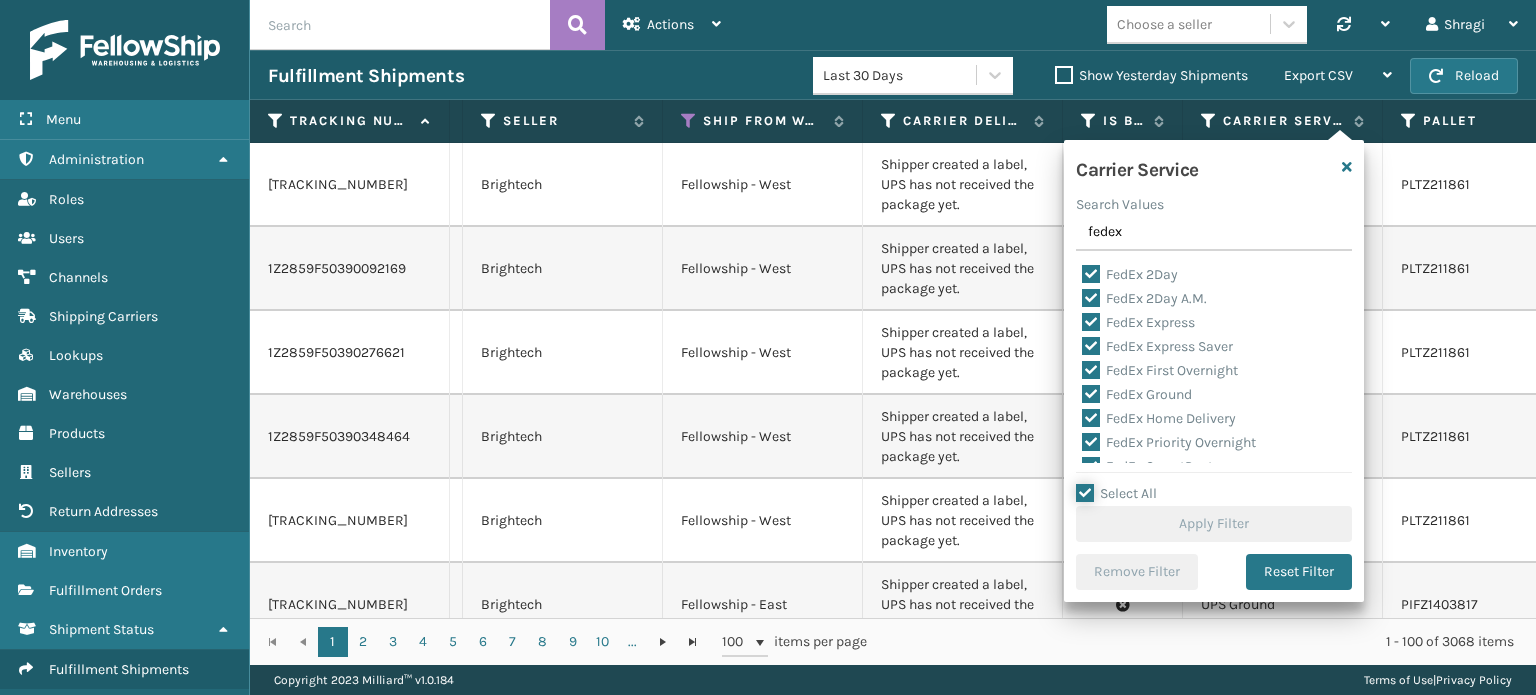 checkbox on "true" 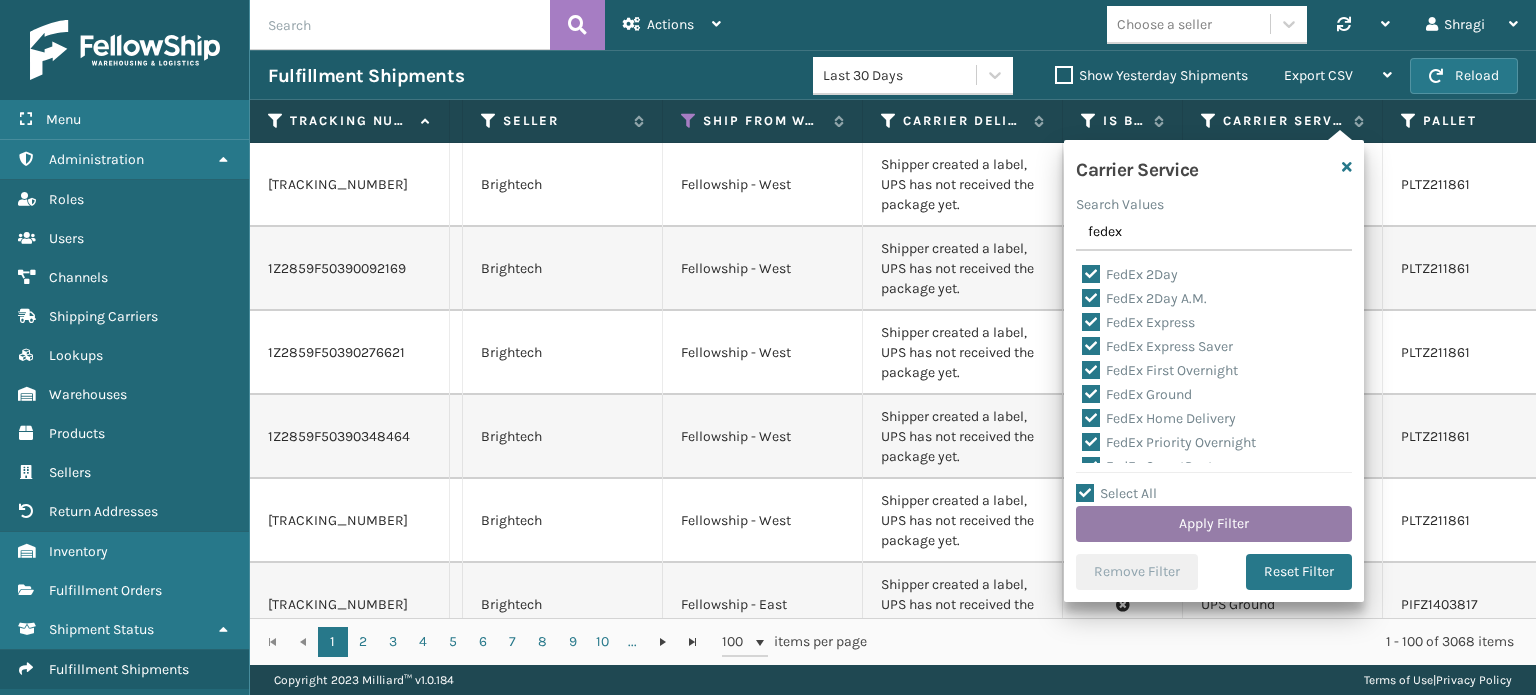 click on "Apply Filter" at bounding box center (1214, 524) 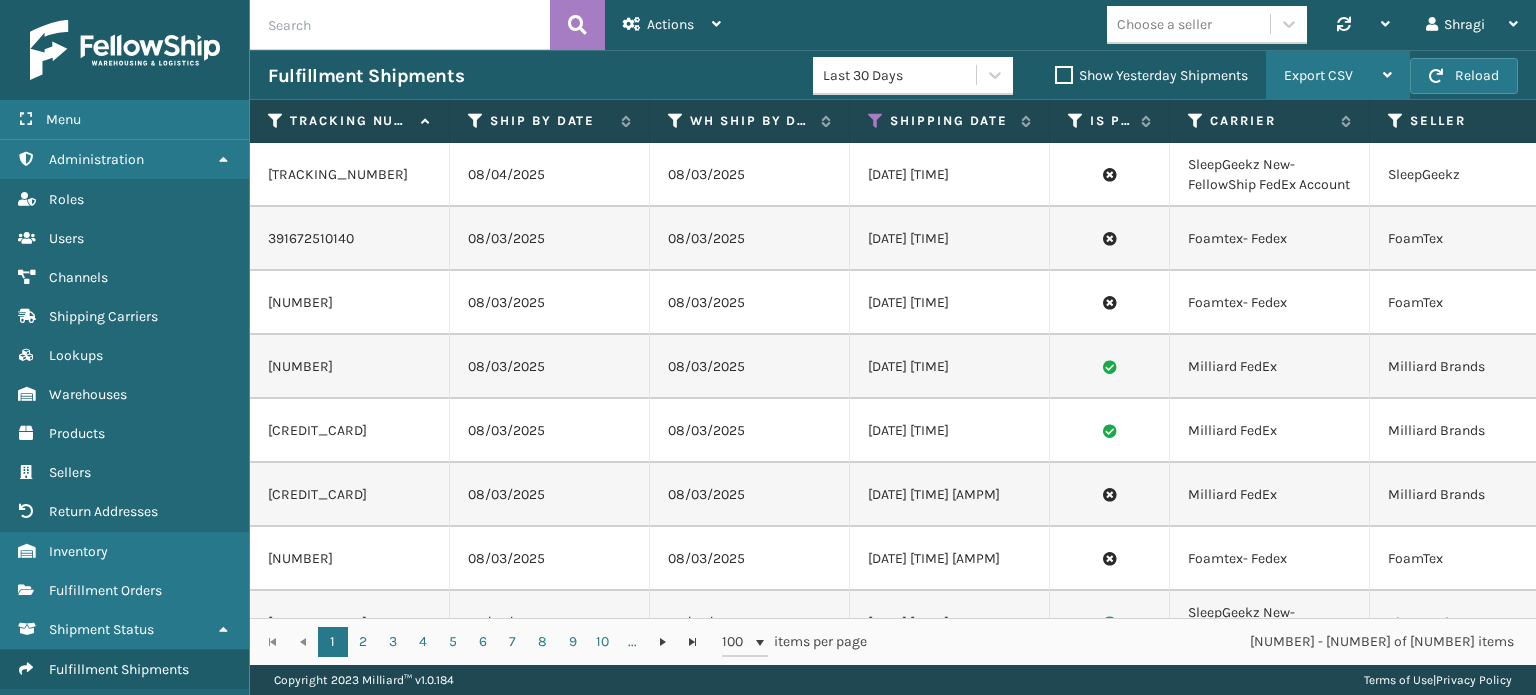 click on "Export CSV" at bounding box center (1338, 76) 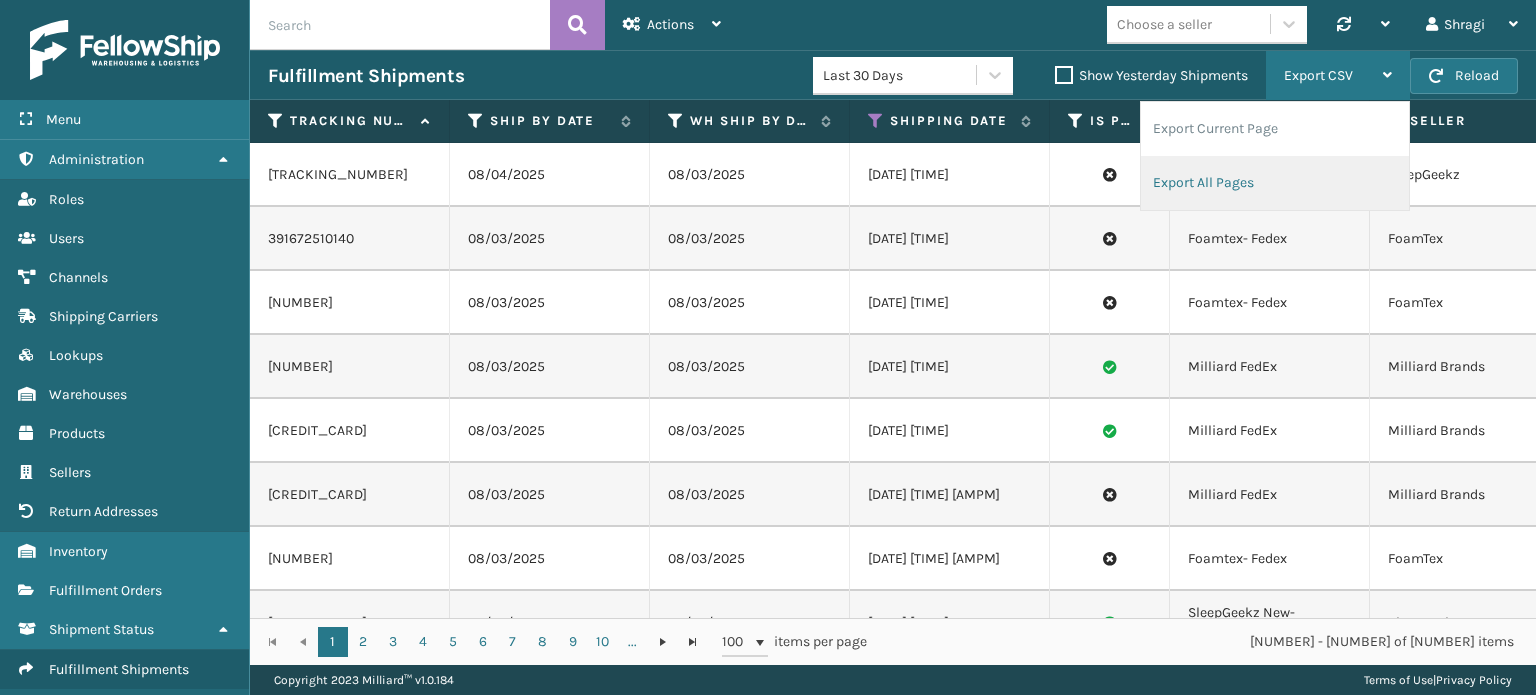 click on "Export All Pages" at bounding box center (1275, 183) 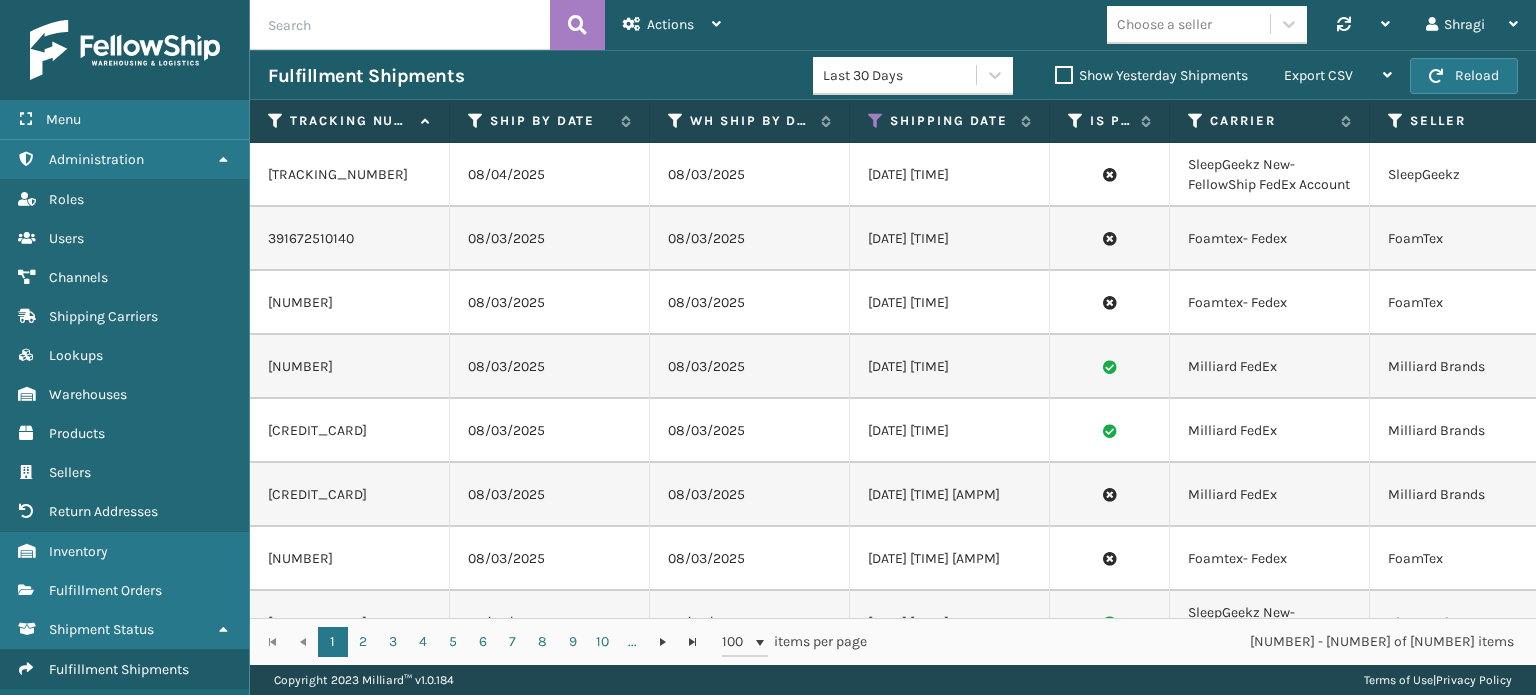 scroll, scrollTop: 0, scrollLeft: 68, axis: horizontal 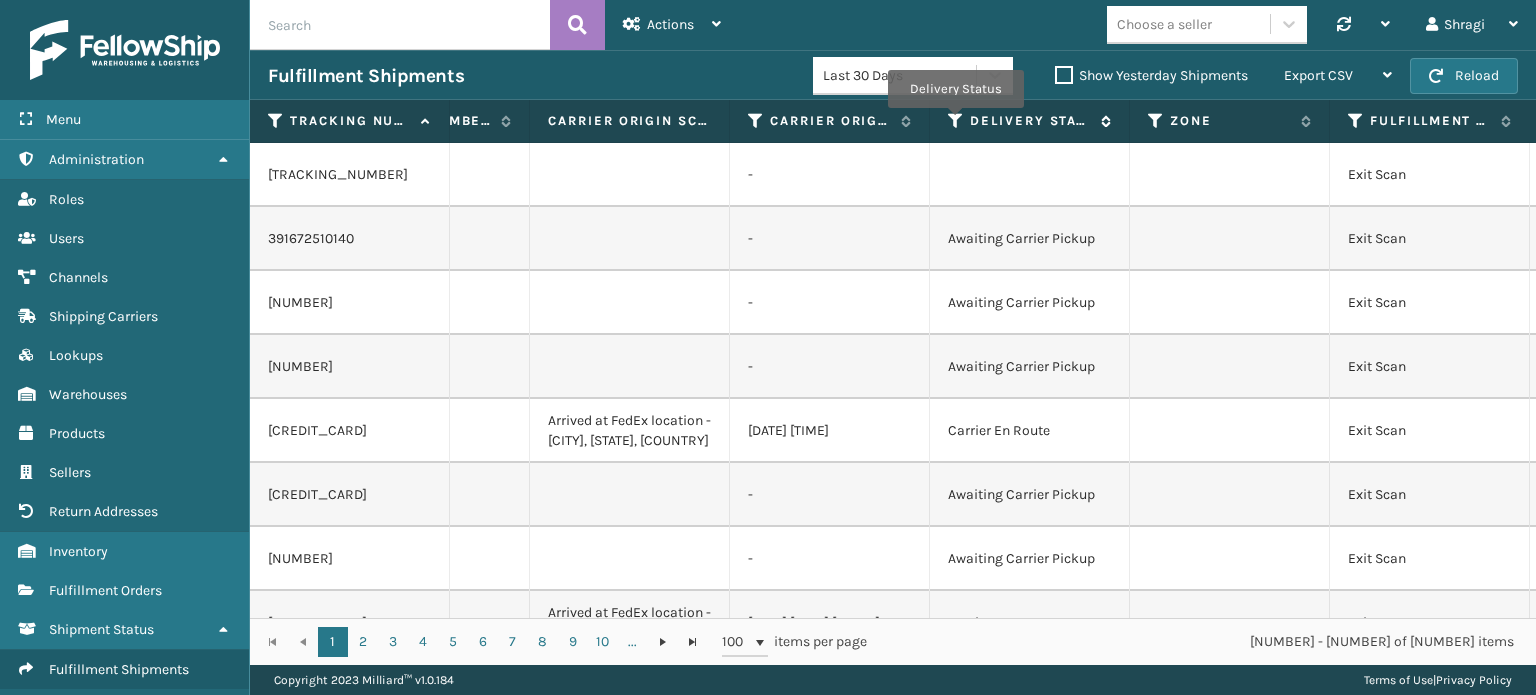 click at bounding box center (956, 121) 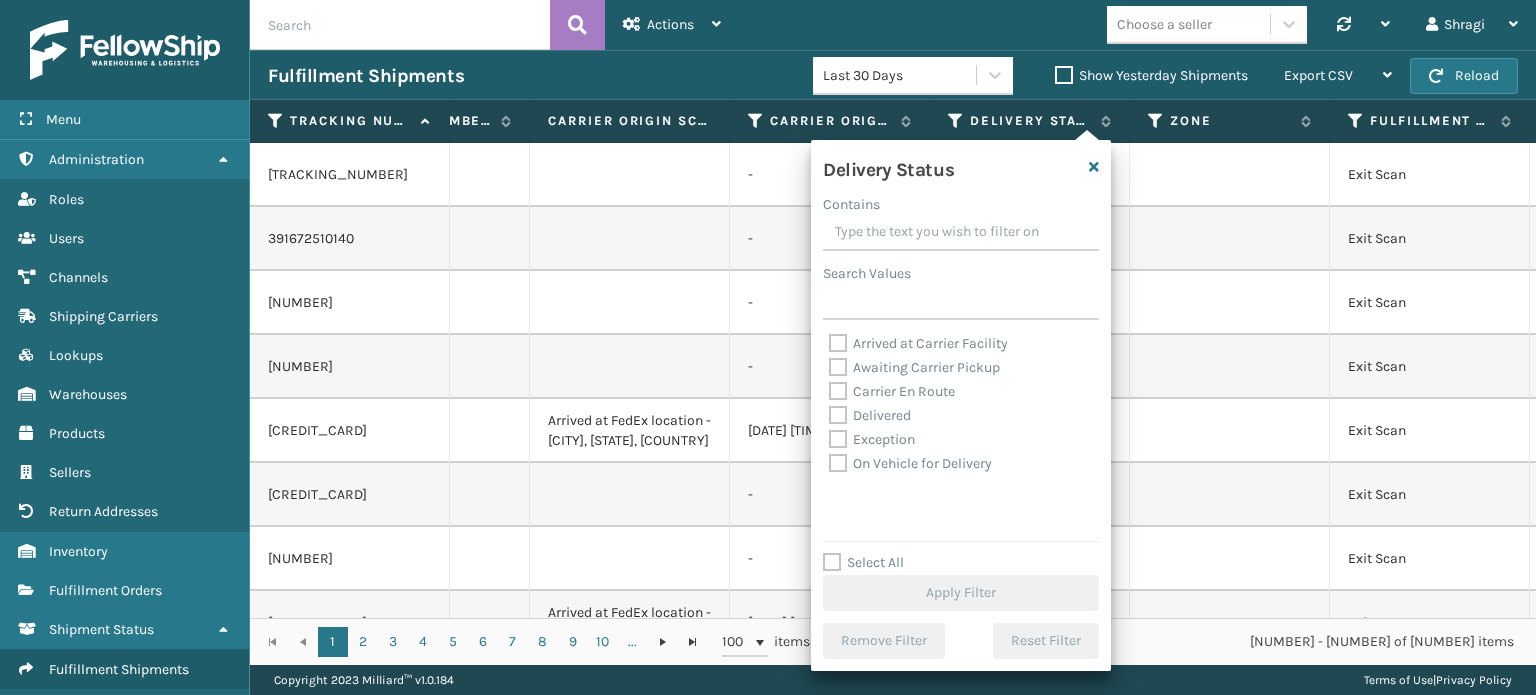click on "Awaiting Carrier Pickup" at bounding box center (914, 367) 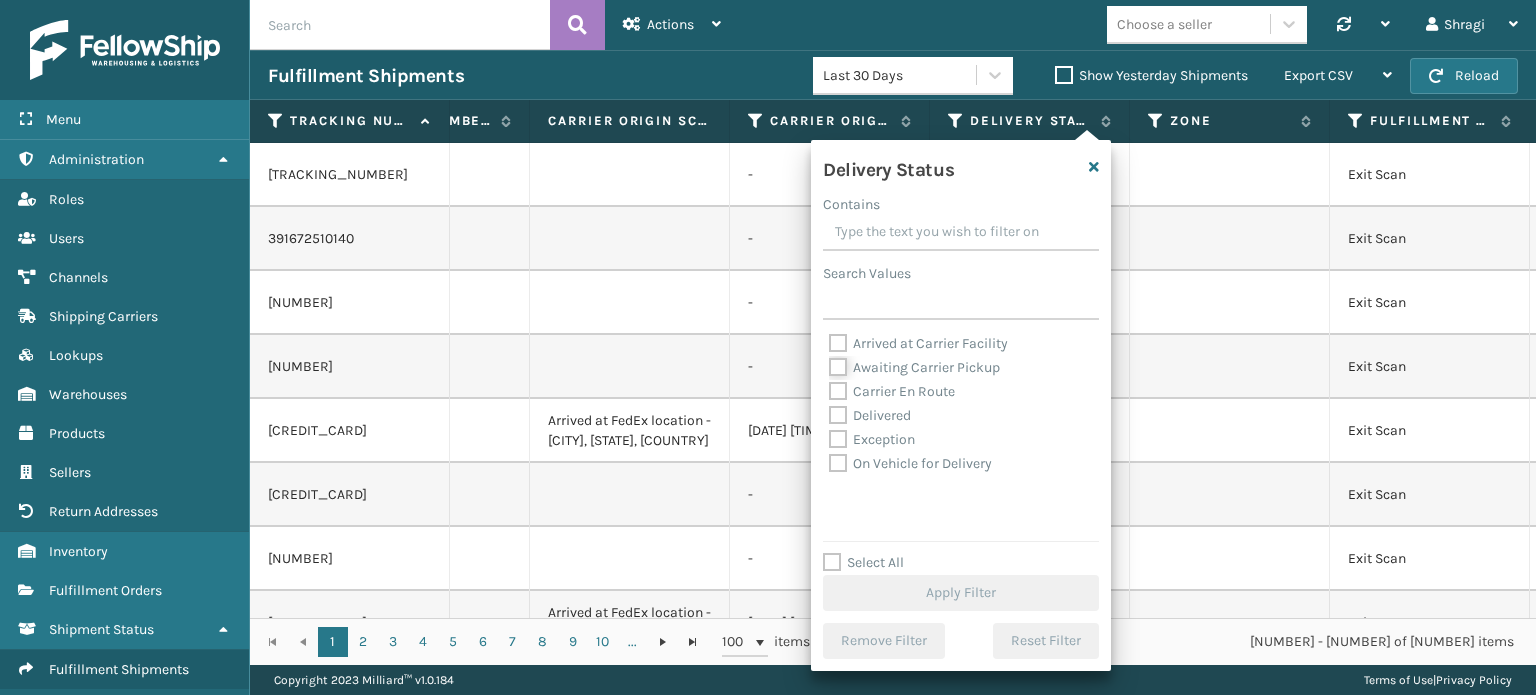 checkbox on "true" 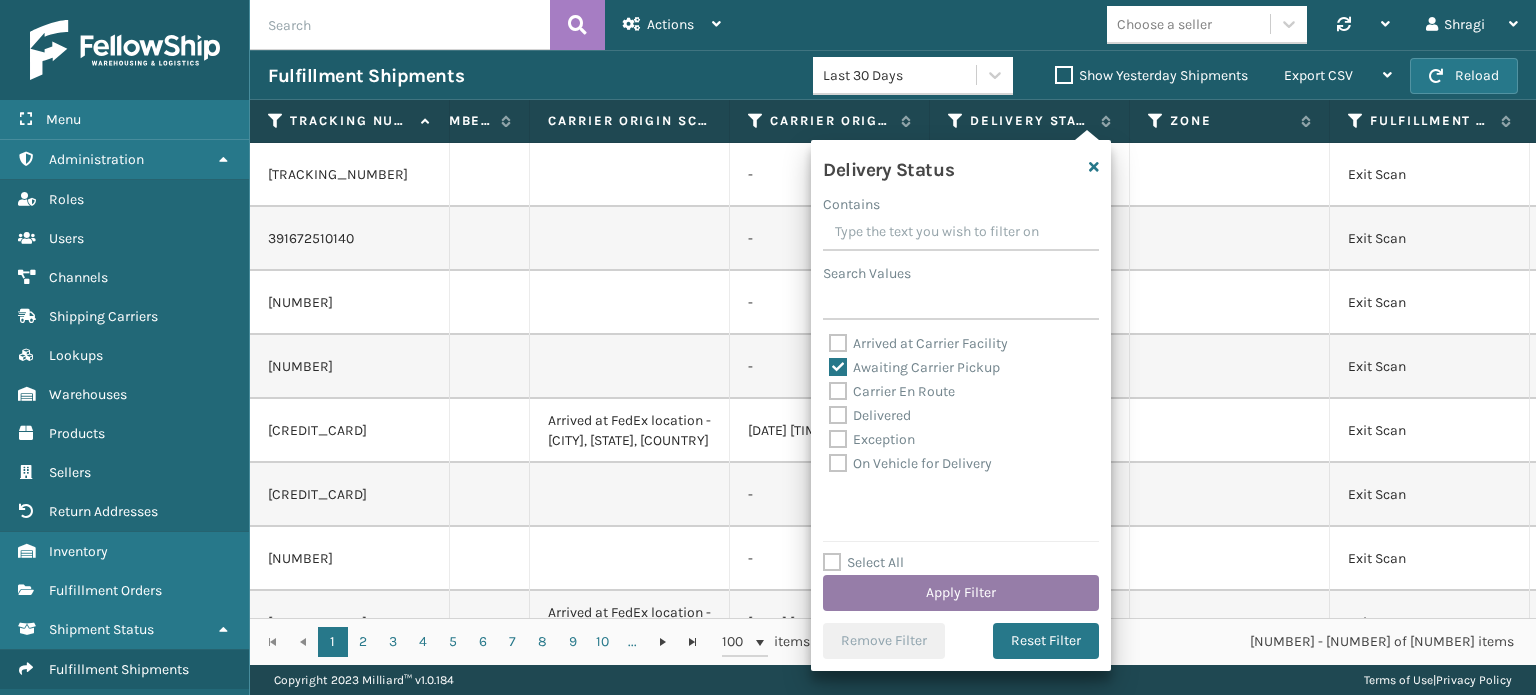 click on "Apply Filter" at bounding box center (961, 593) 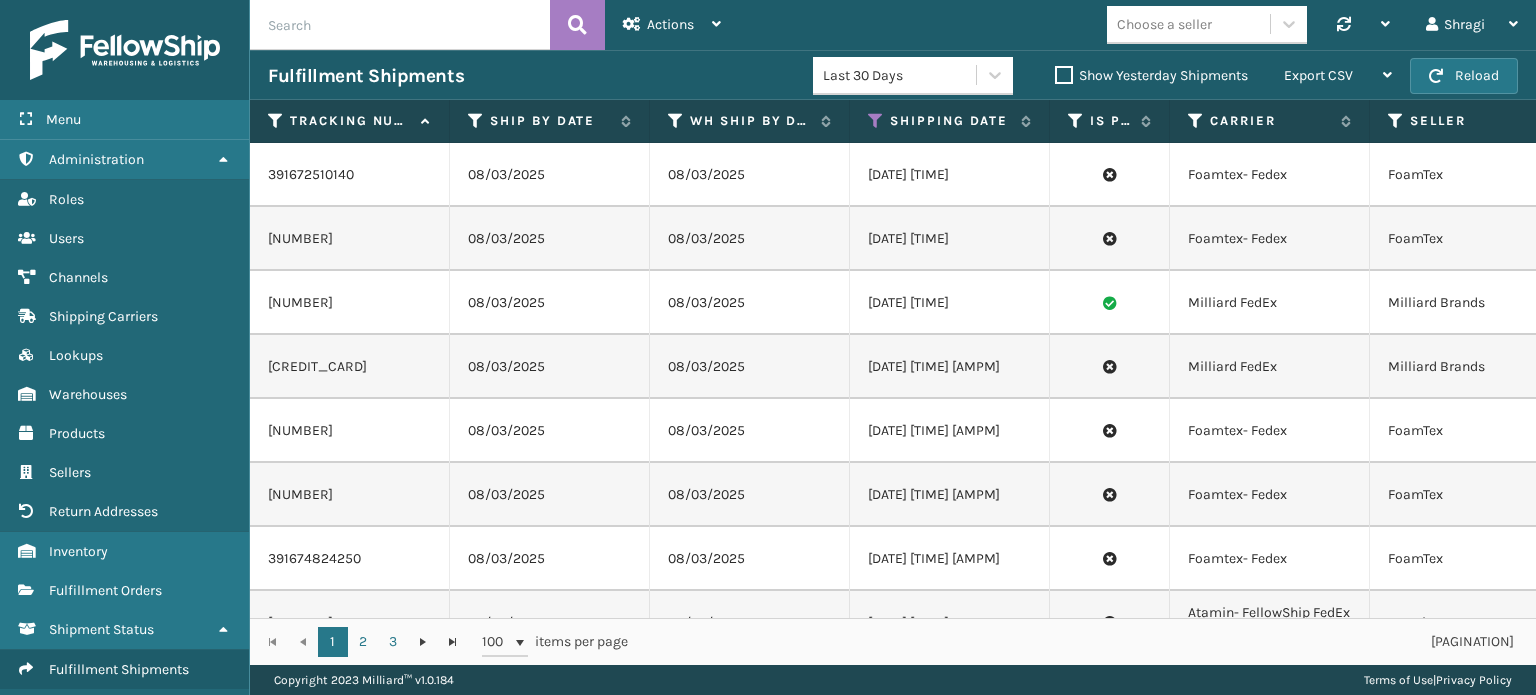click on "08/03/2025" at bounding box center (750, 559) 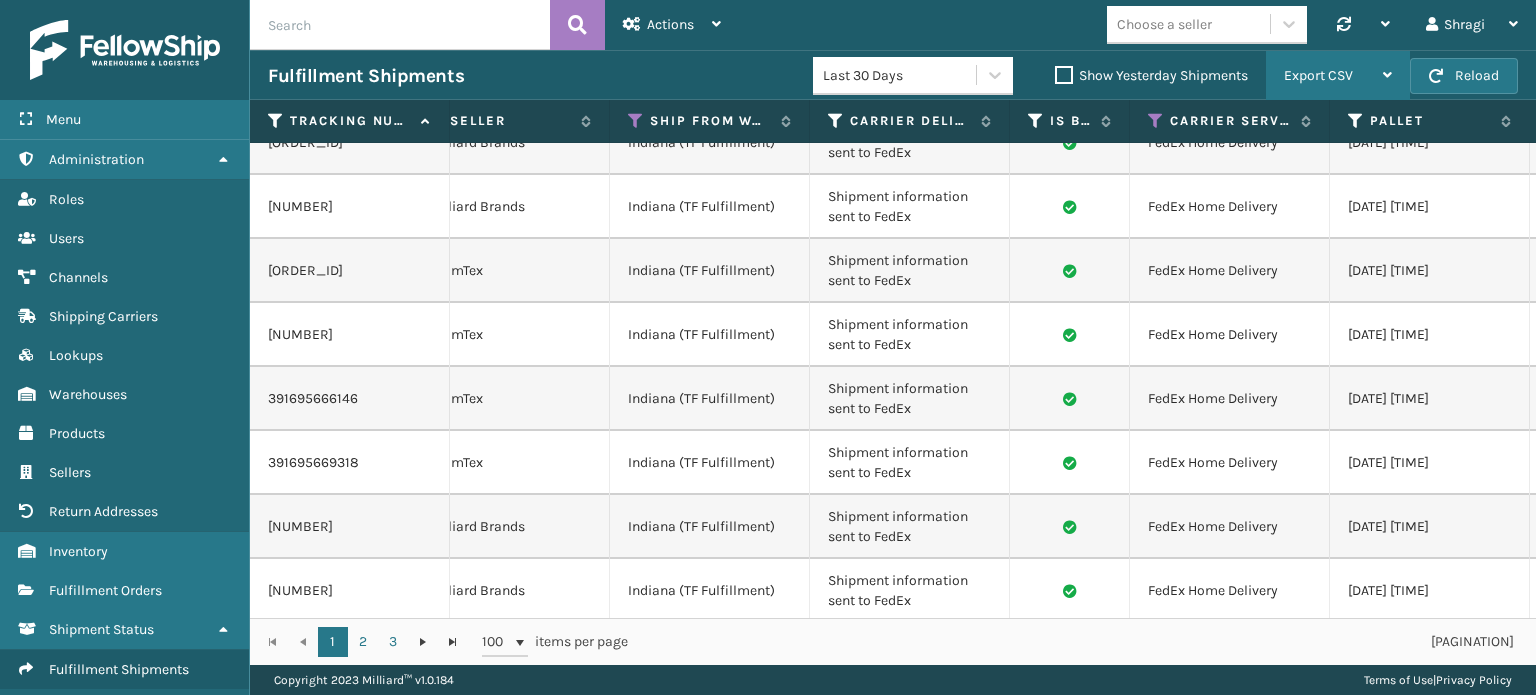 click on "Export CSV" at bounding box center [1318, 75] 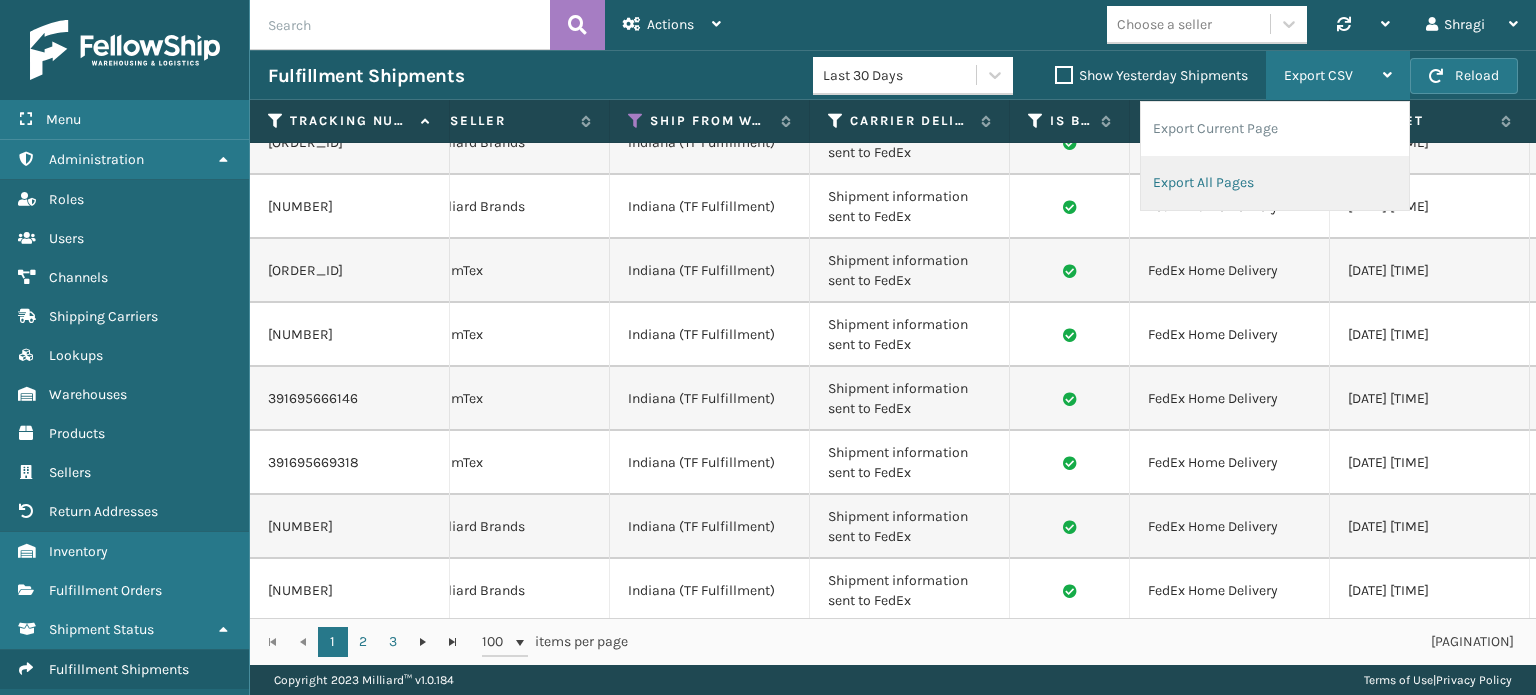 click on "Export All Pages" at bounding box center (1275, 183) 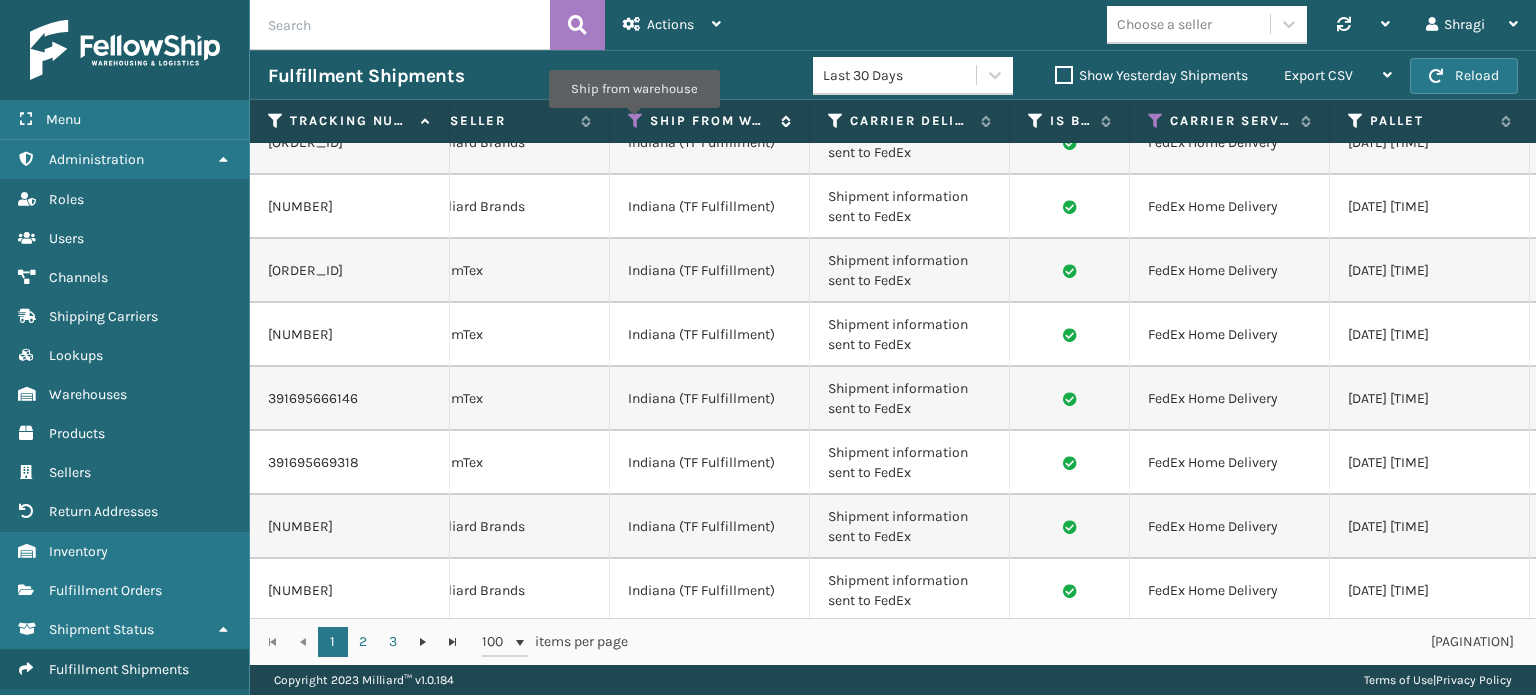 click at bounding box center [636, 121] 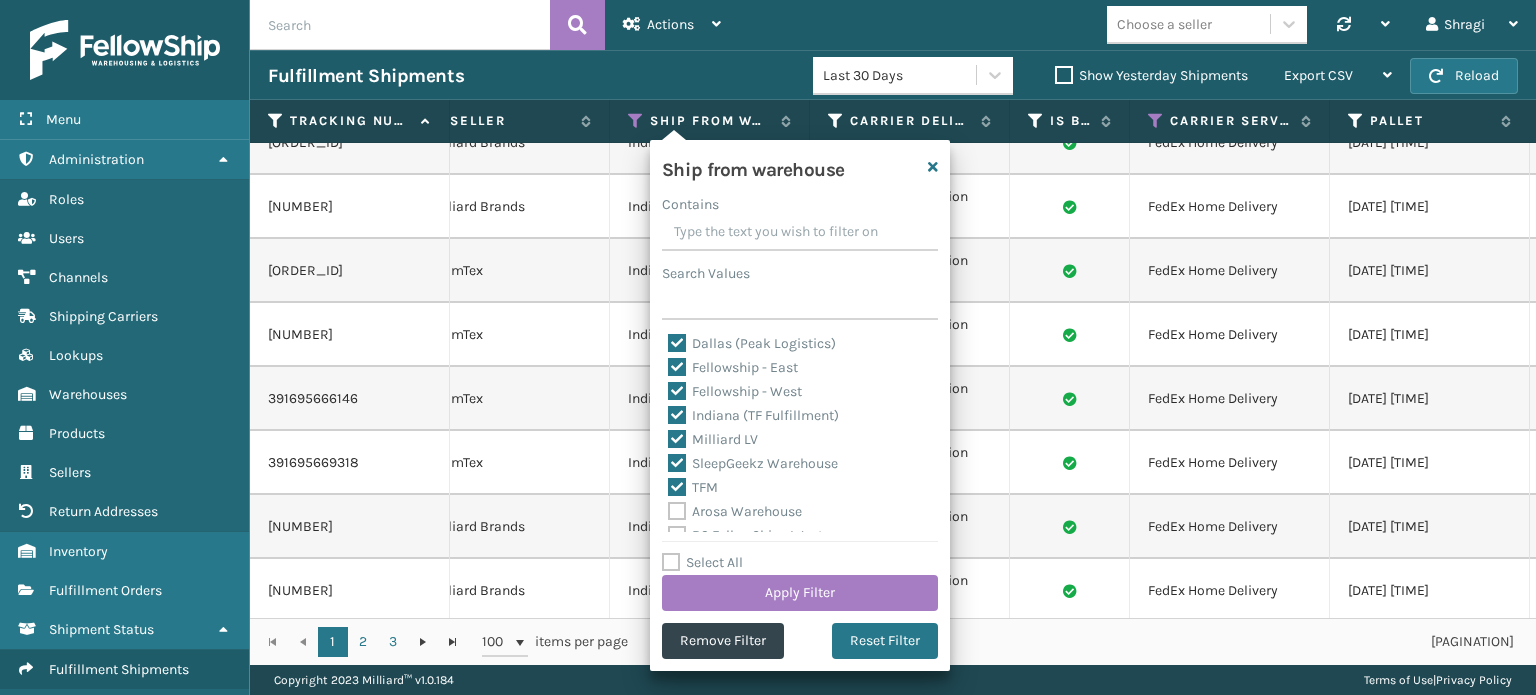 click on "Fellowship - West" at bounding box center (735, 391) 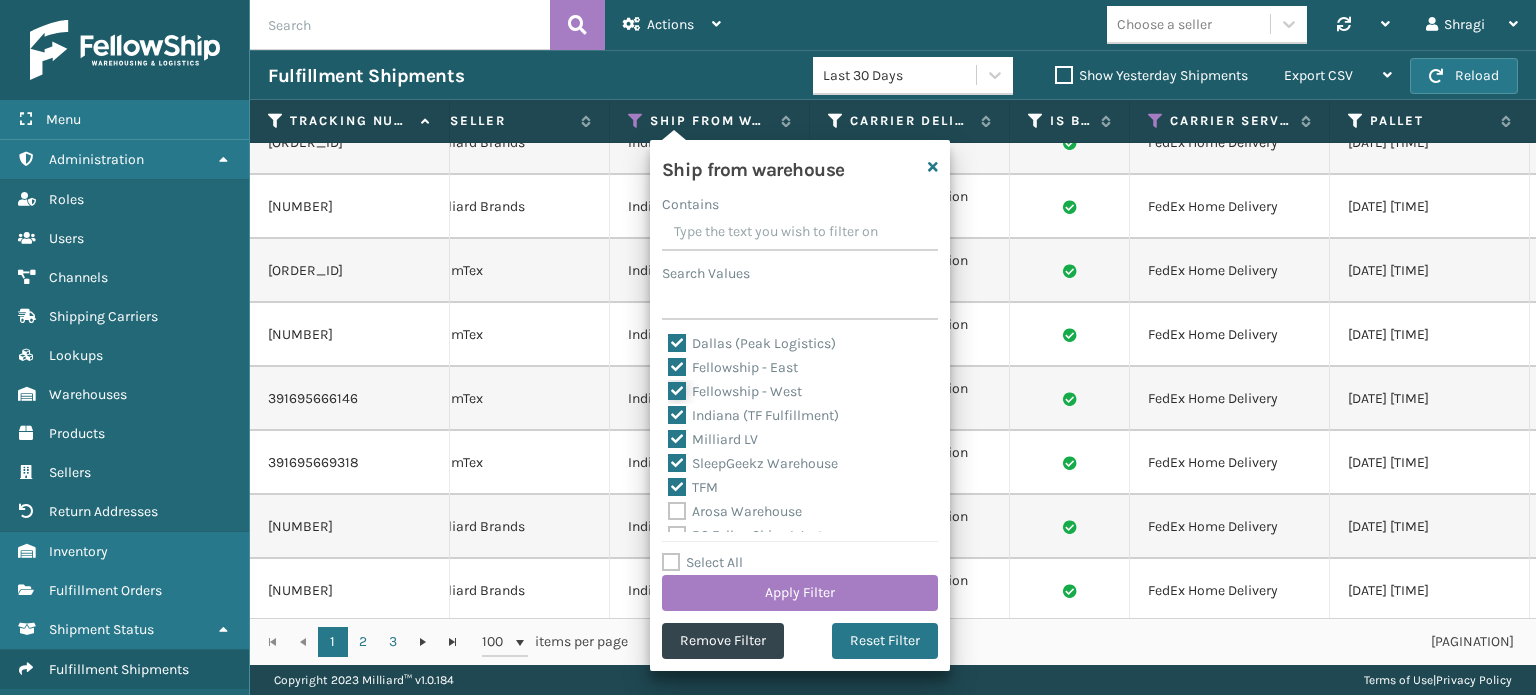 click on "Fellowship - West" at bounding box center [668, 386] 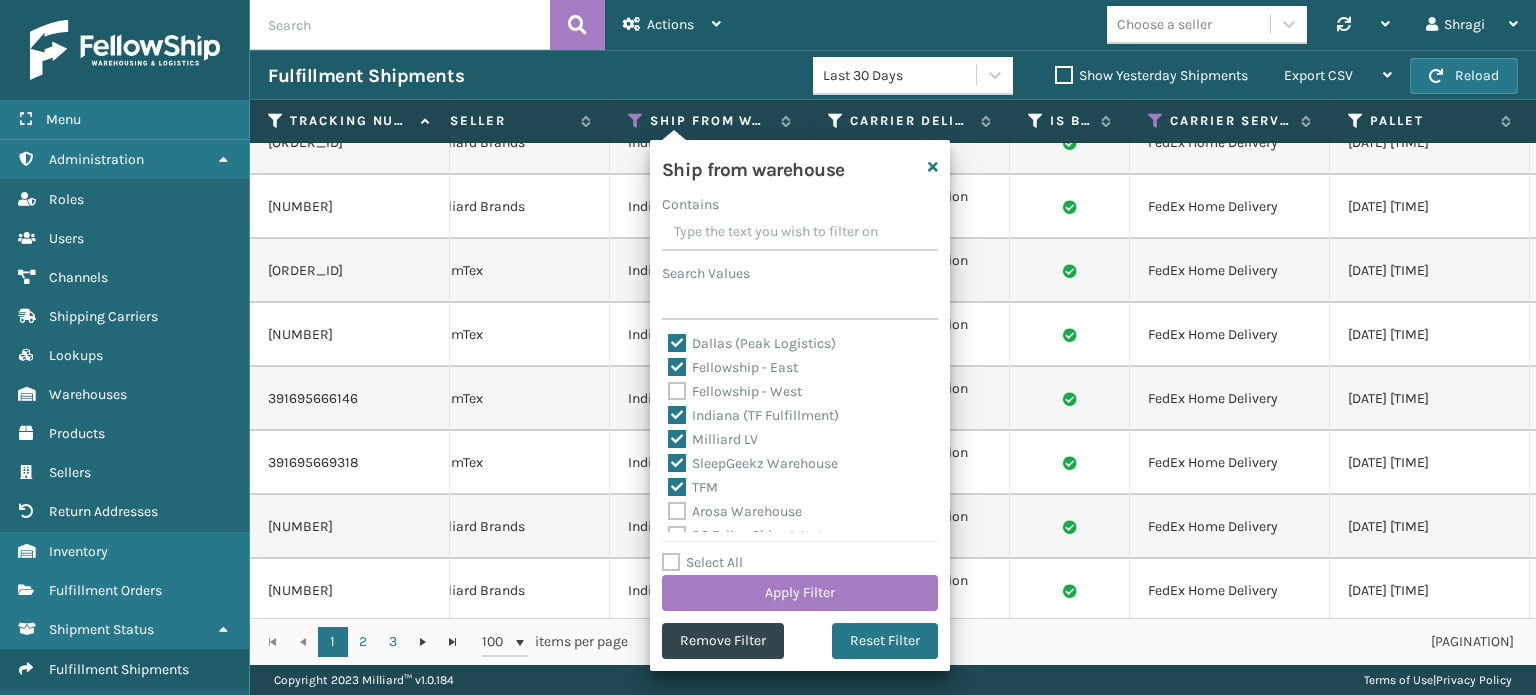 click on "Dallas (Peak Logistics)" at bounding box center [800, 344] 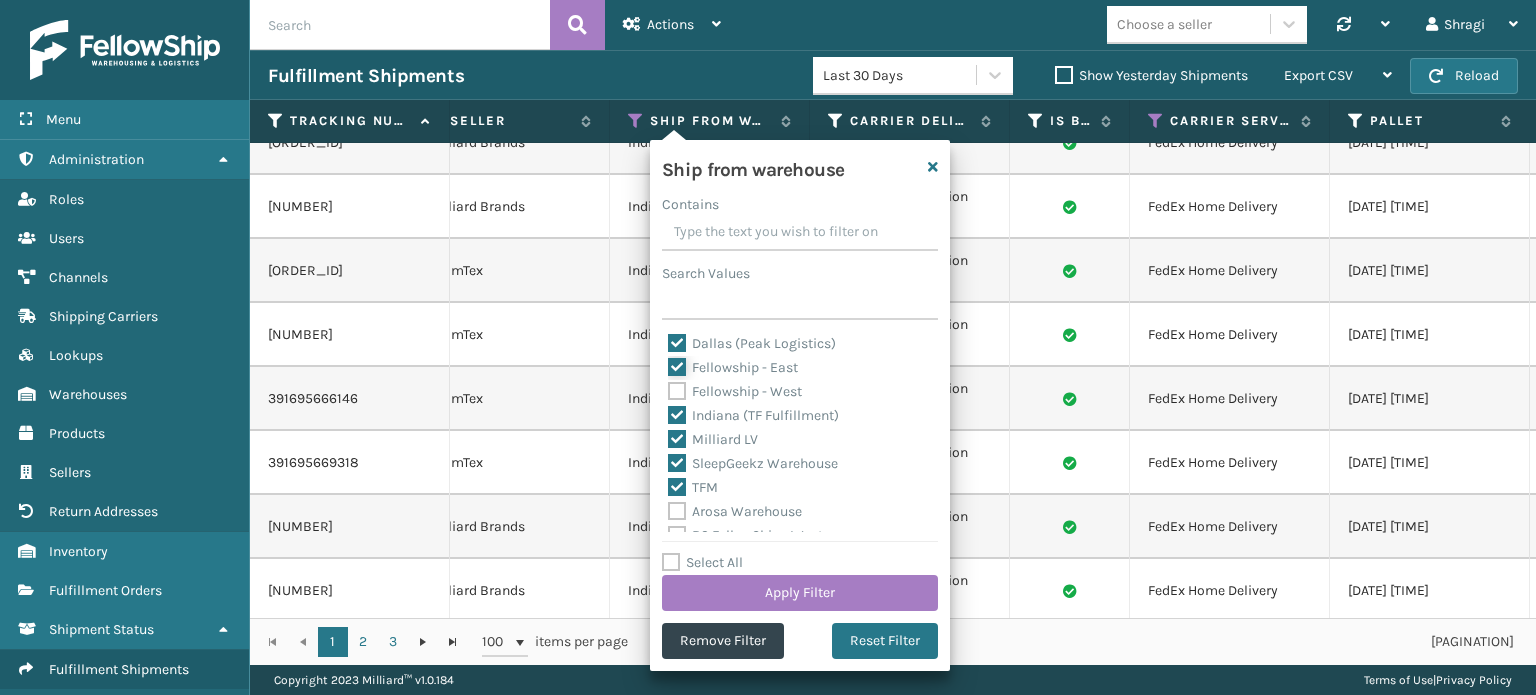 click on "Fellowship - East" at bounding box center (668, 362) 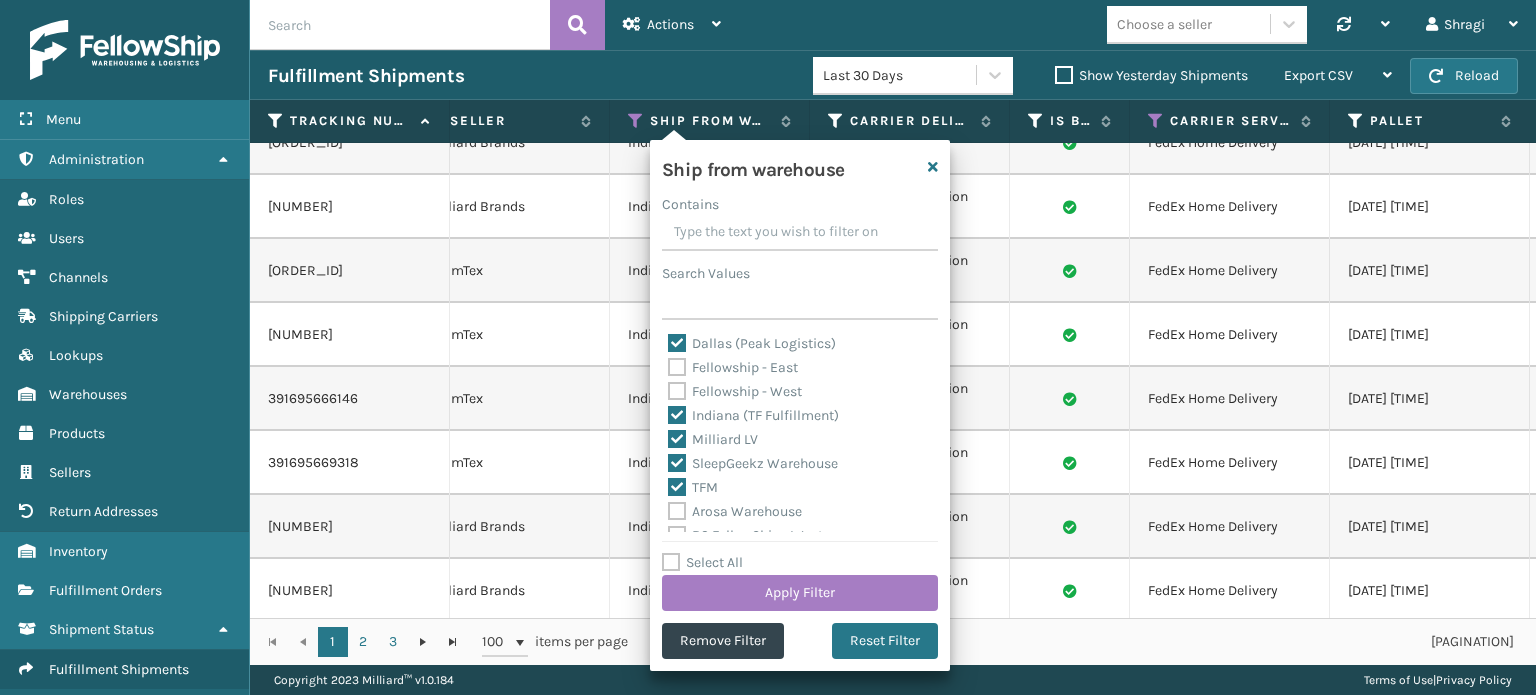click on "Dallas (Peak Logistics)" at bounding box center [752, 343] 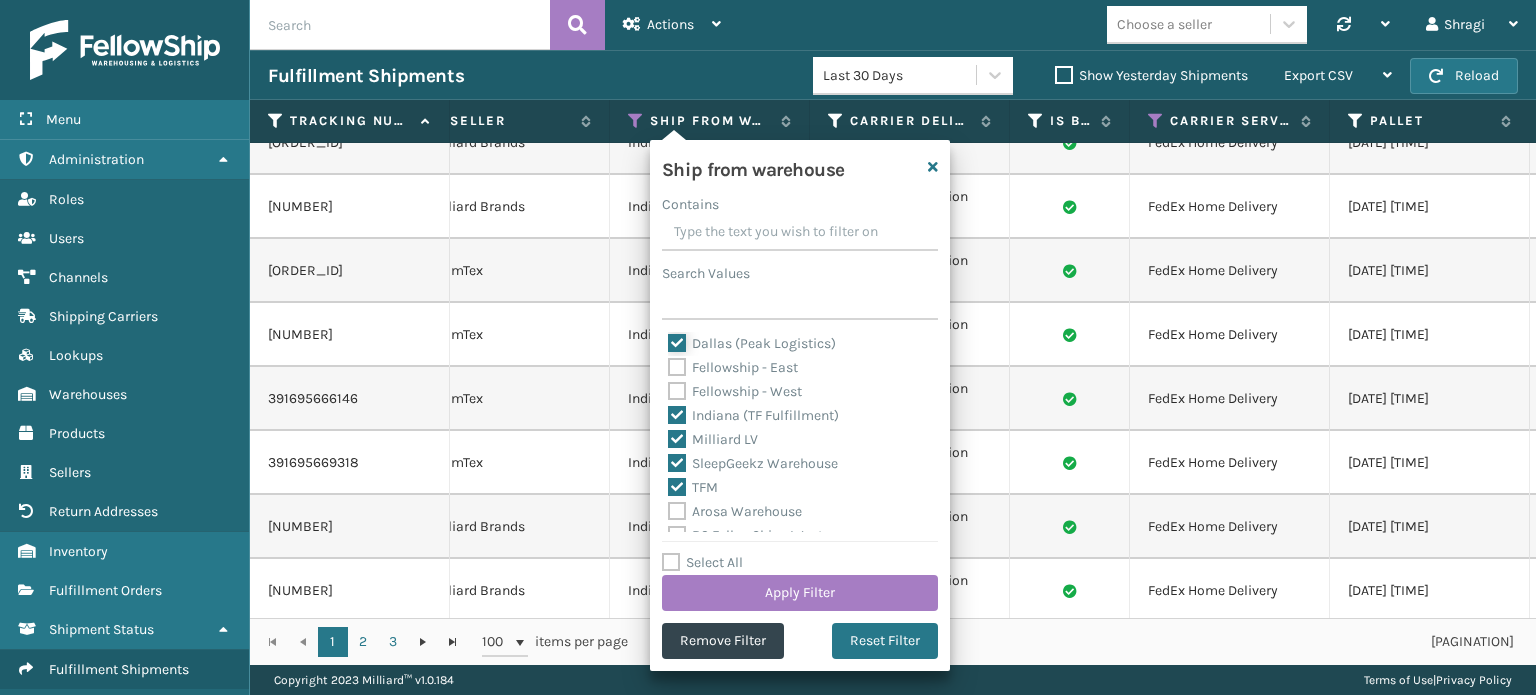 checkbox on "false" 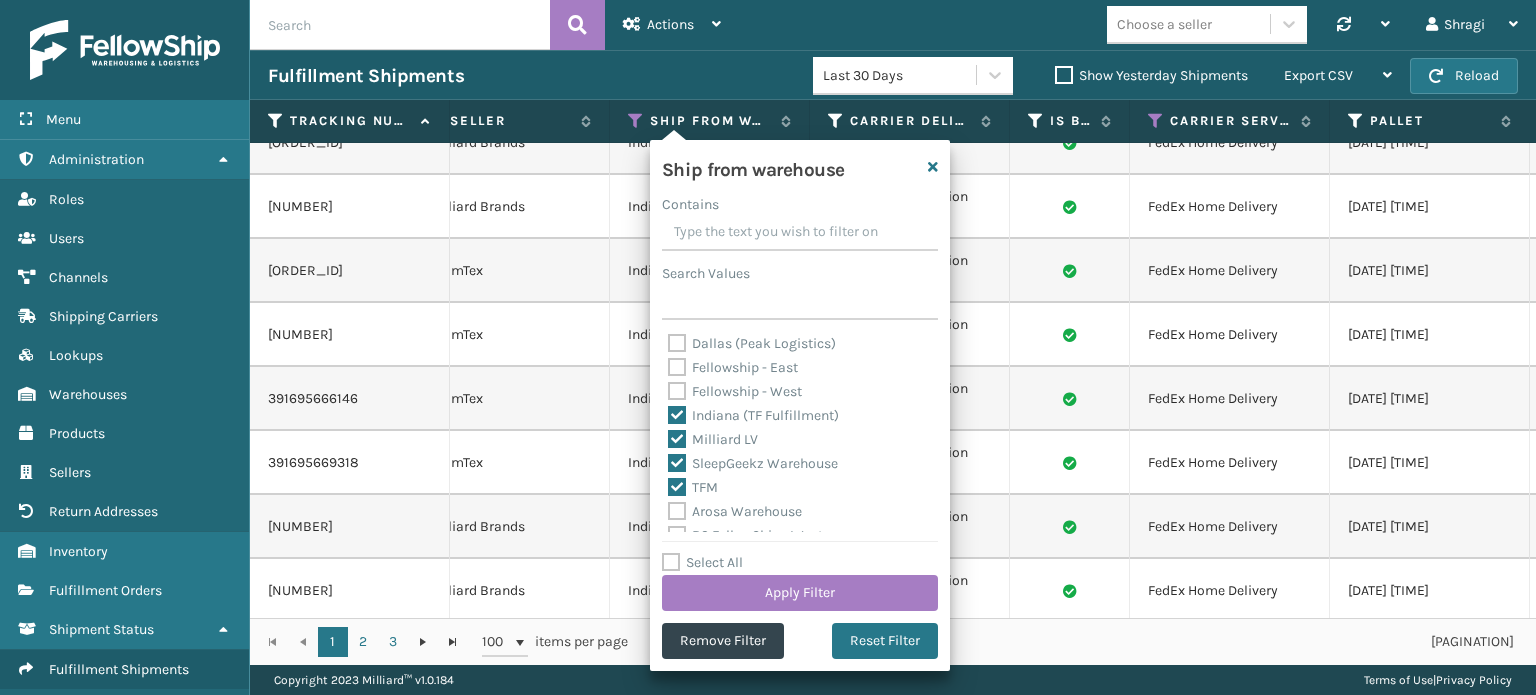 click on "Milliard LV" at bounding box center (800, 440) 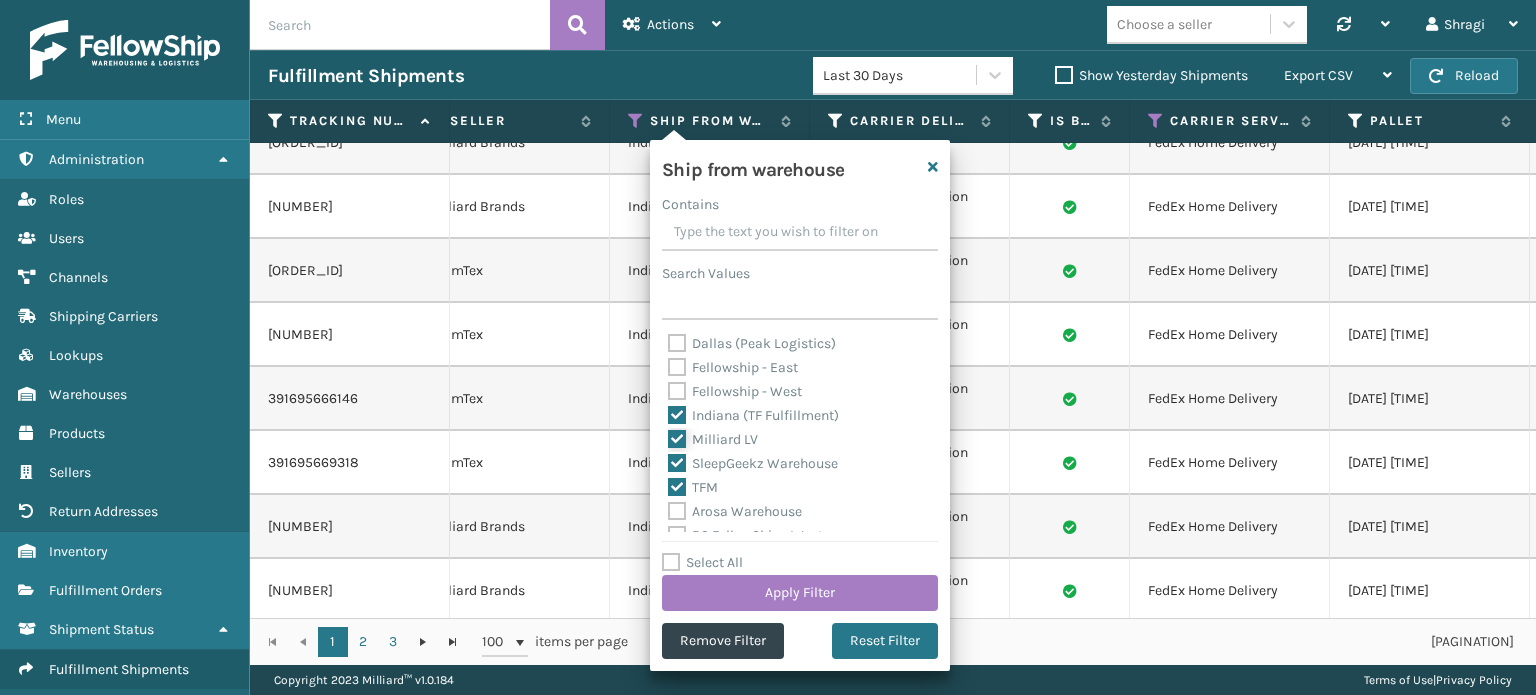 click on "Milliard LV" at bounding box center [668, 434] 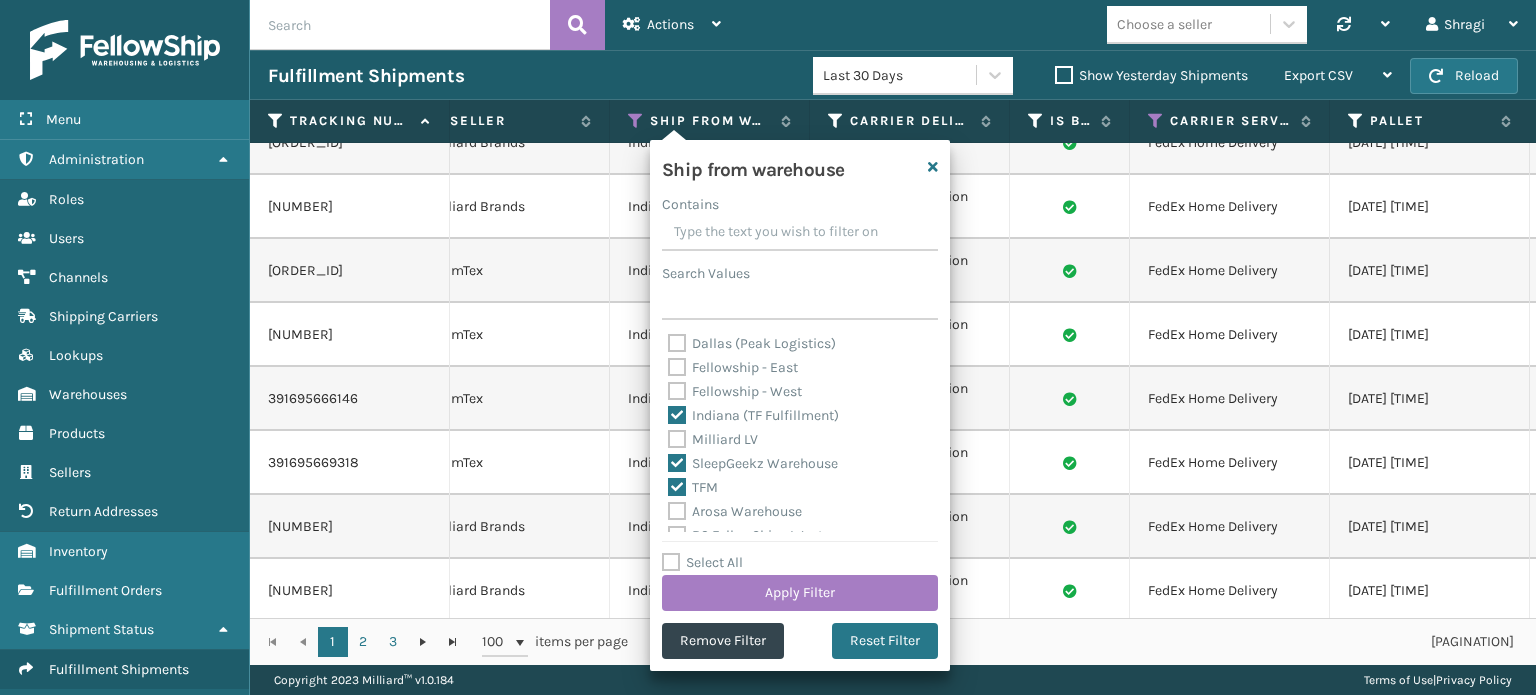 click on "SleepGeekz Warehouse" at bounding box center [753, 463] 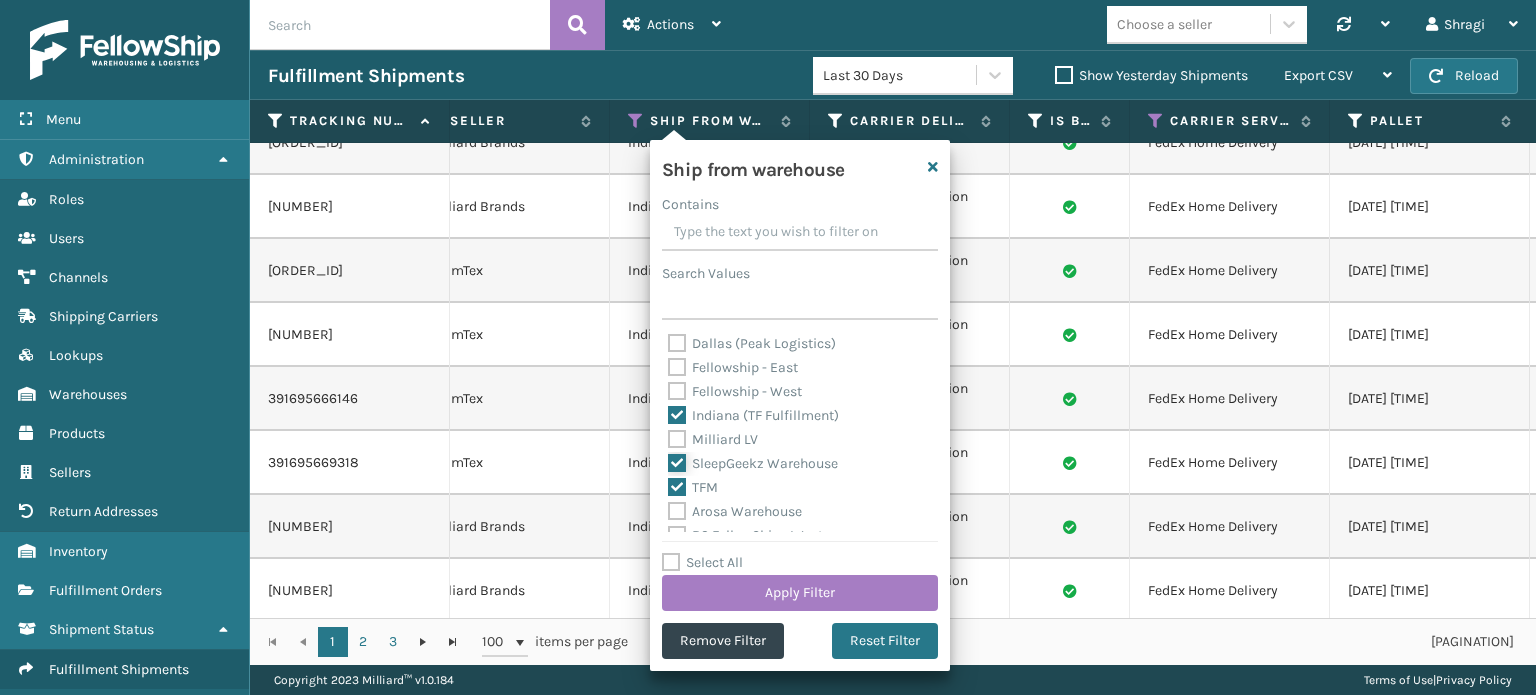 click on "SleepGeekz Warehouse" at bounding box center (668, 458) 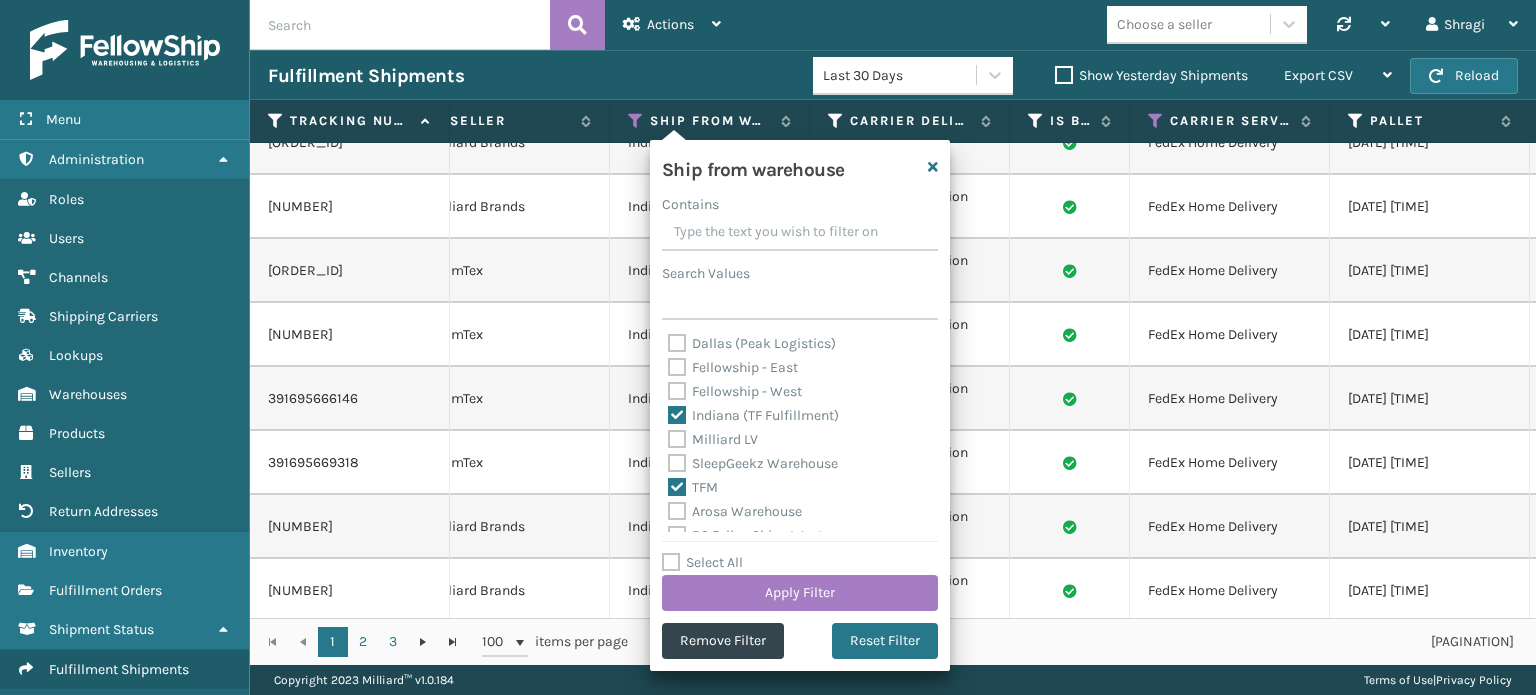 click on "TFM" at bounding box center [693, 487] 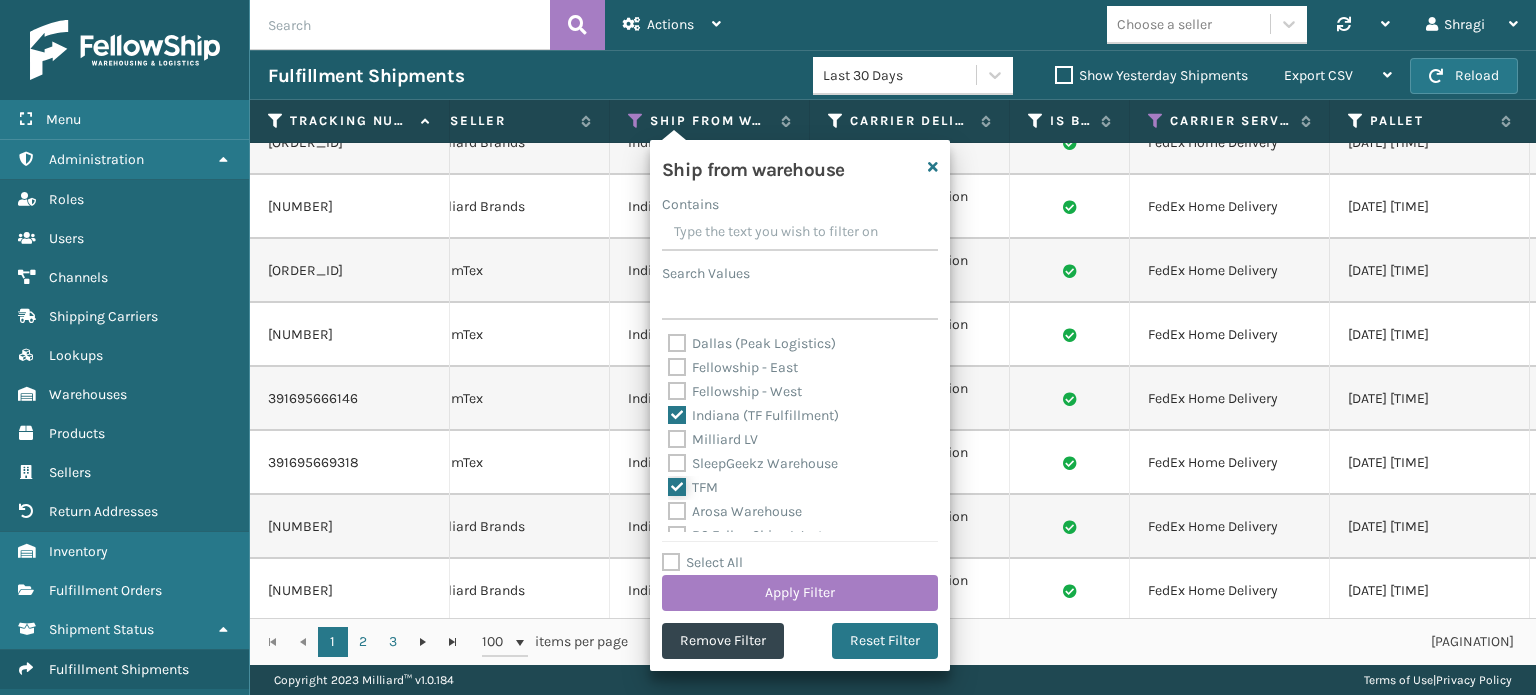 click on "TFM" at bounding box center [668, 482] 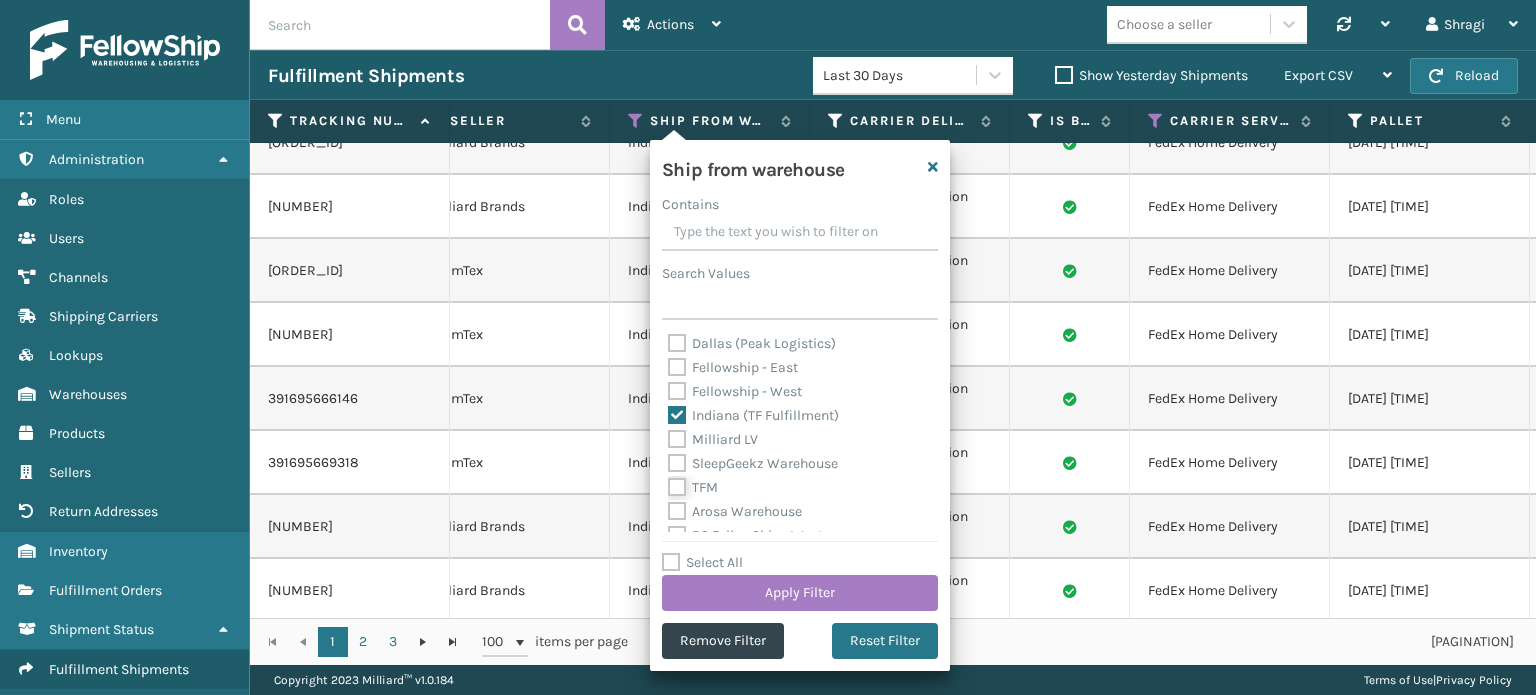 checkbox on "false" 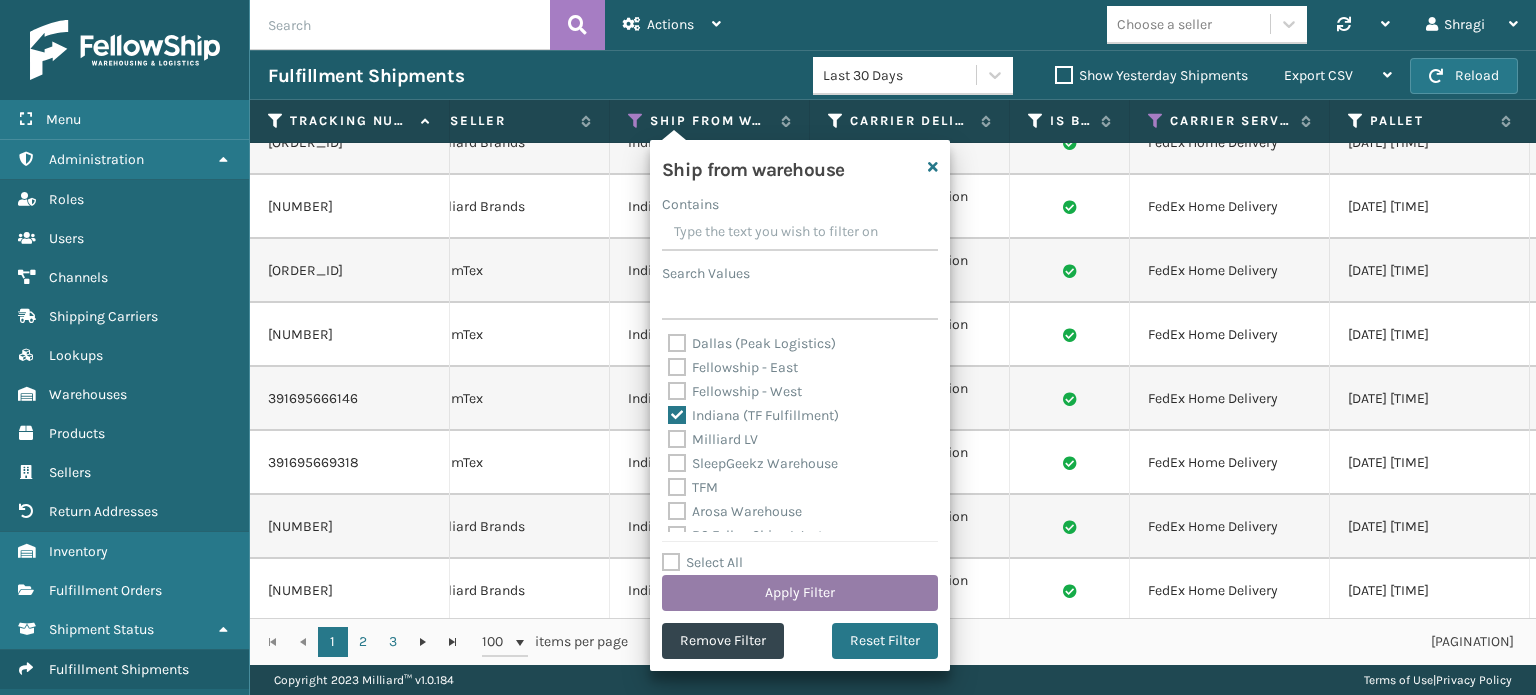 click on "Apply Filter" at bounding box center (800, 593) 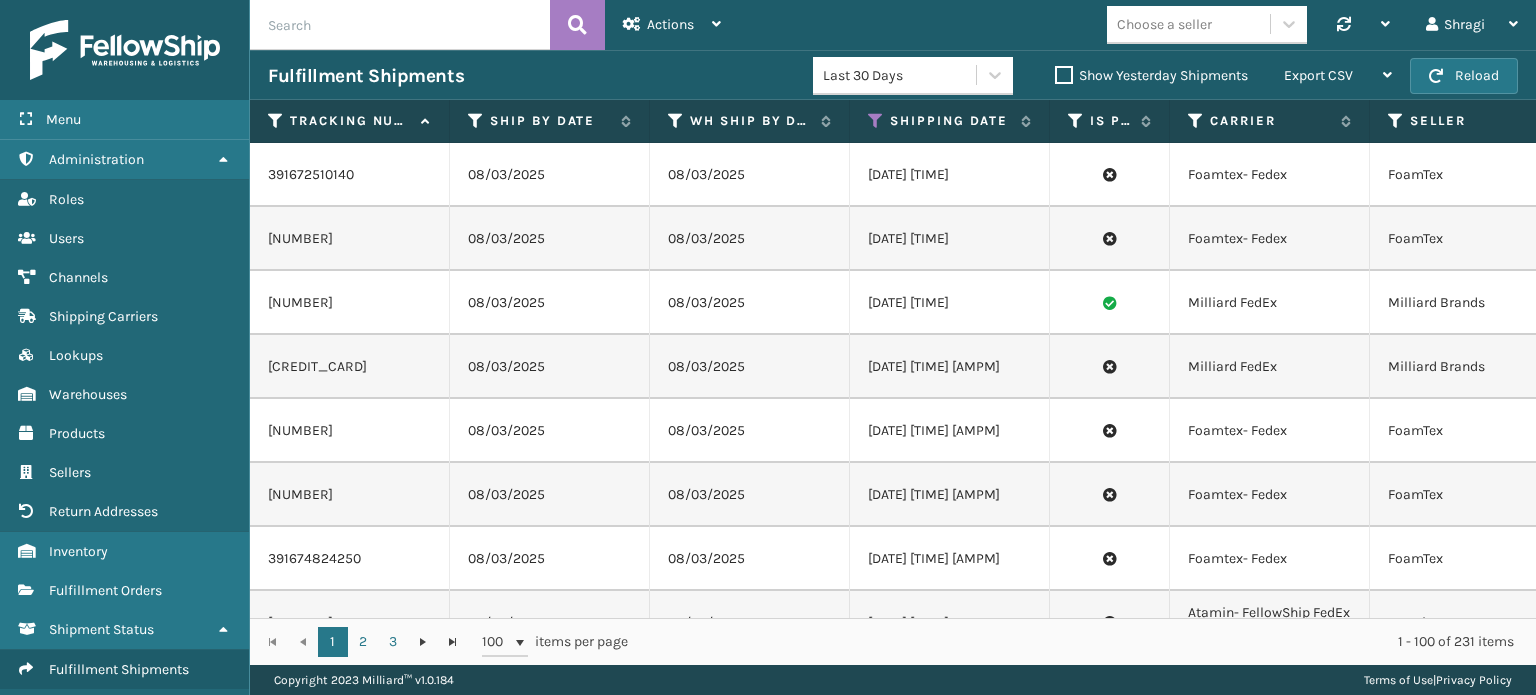 click on "Milliard FedEx" at bounding box center [1270, 367] 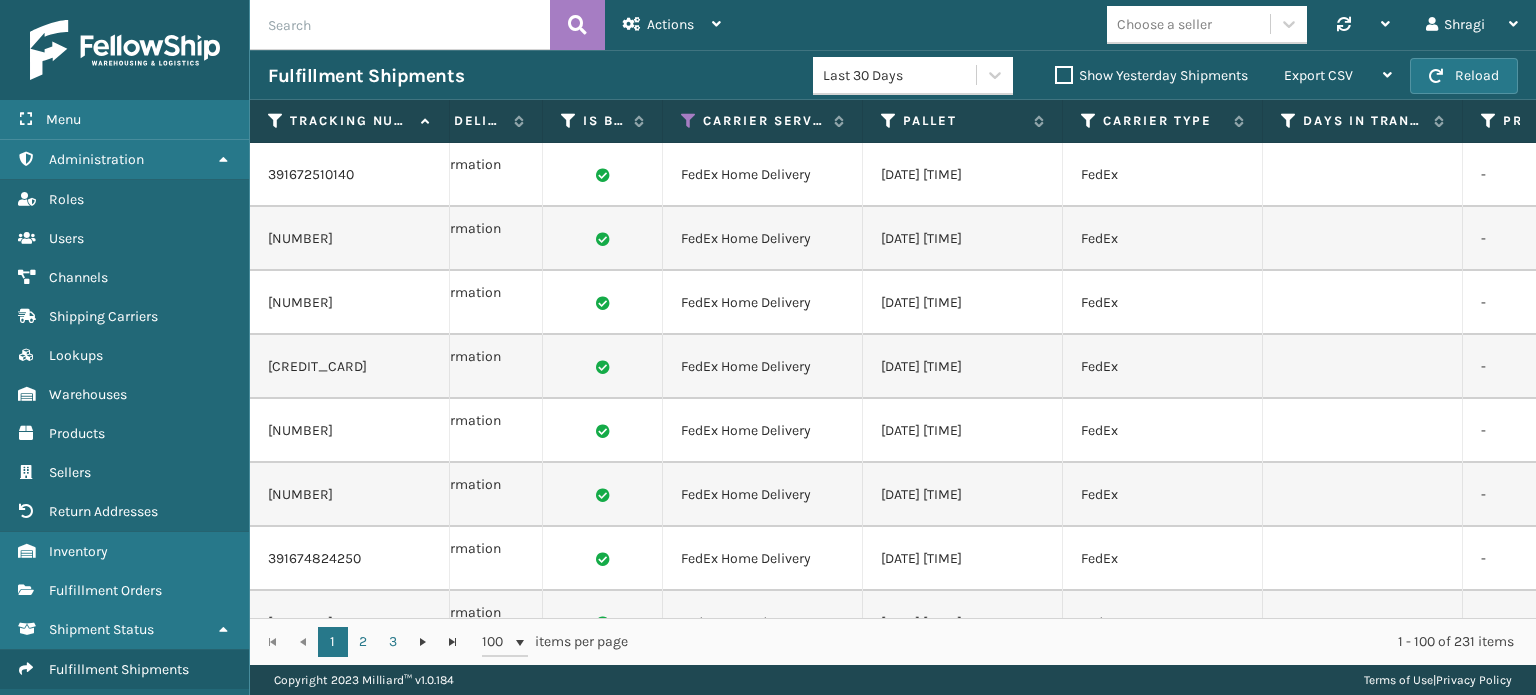 scroll, scrollTop: 0, scrollLeft: 1640, axis: horizontal 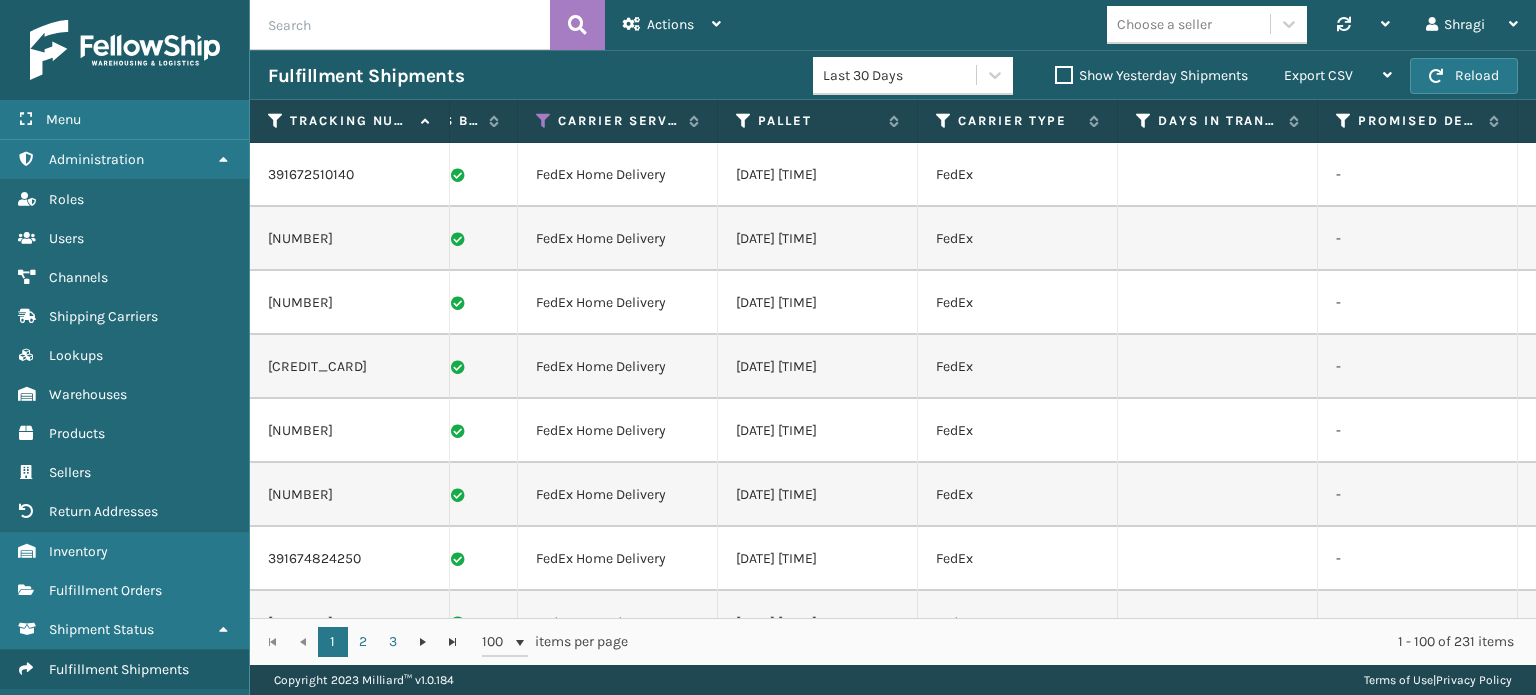 click on "[DATE] [TIME]" at bounding box center (818, 495) 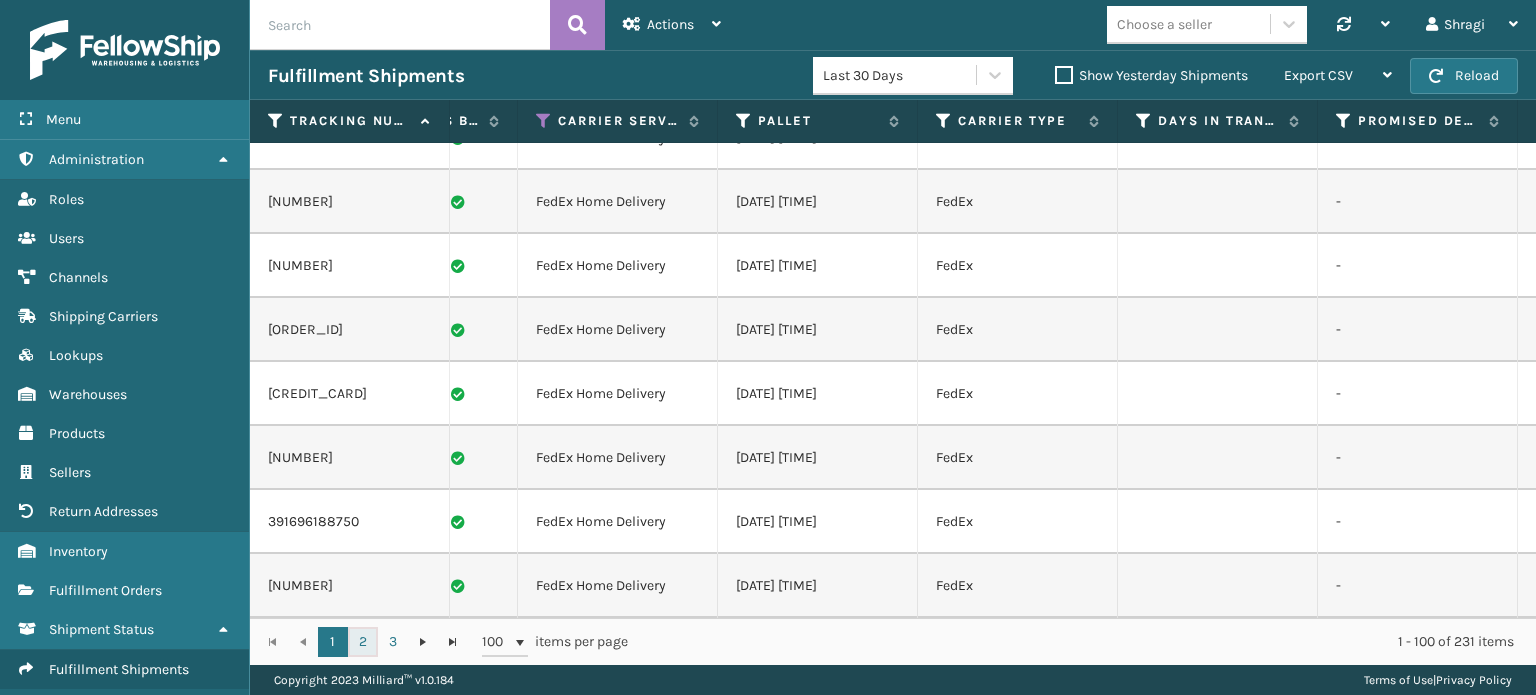 click on "2" at bounding box center [363, 642] 